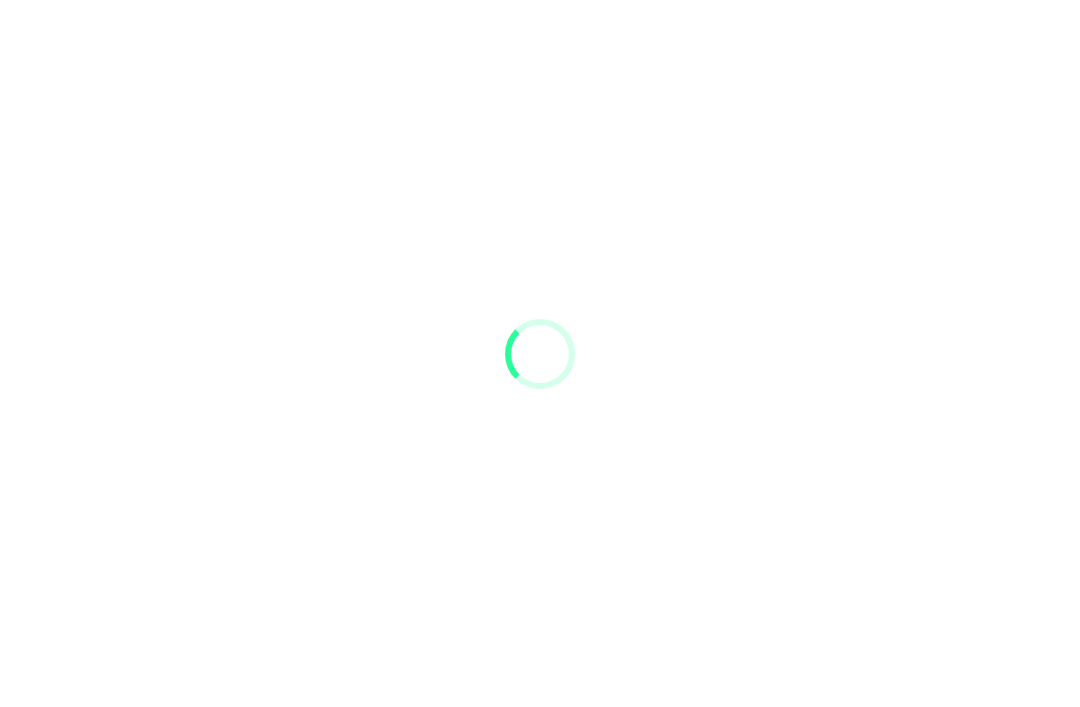 scroll, scrollTop: 64, scrollLeft: 0, axis: vertical 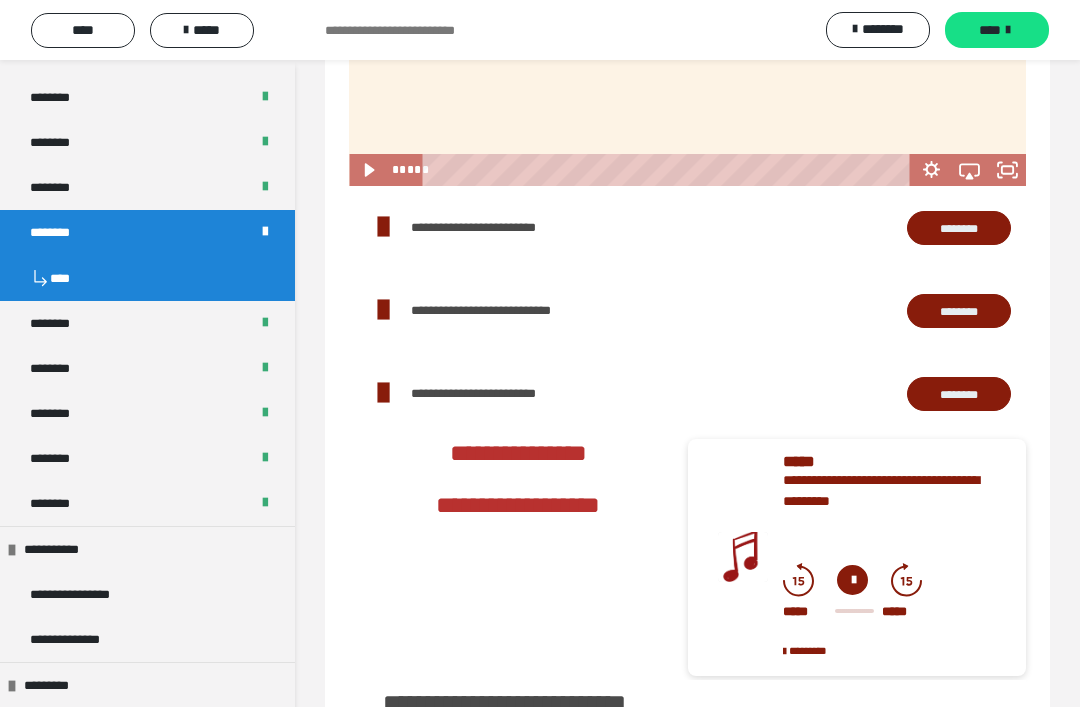 click on "********" at bounding box center (959, 228) 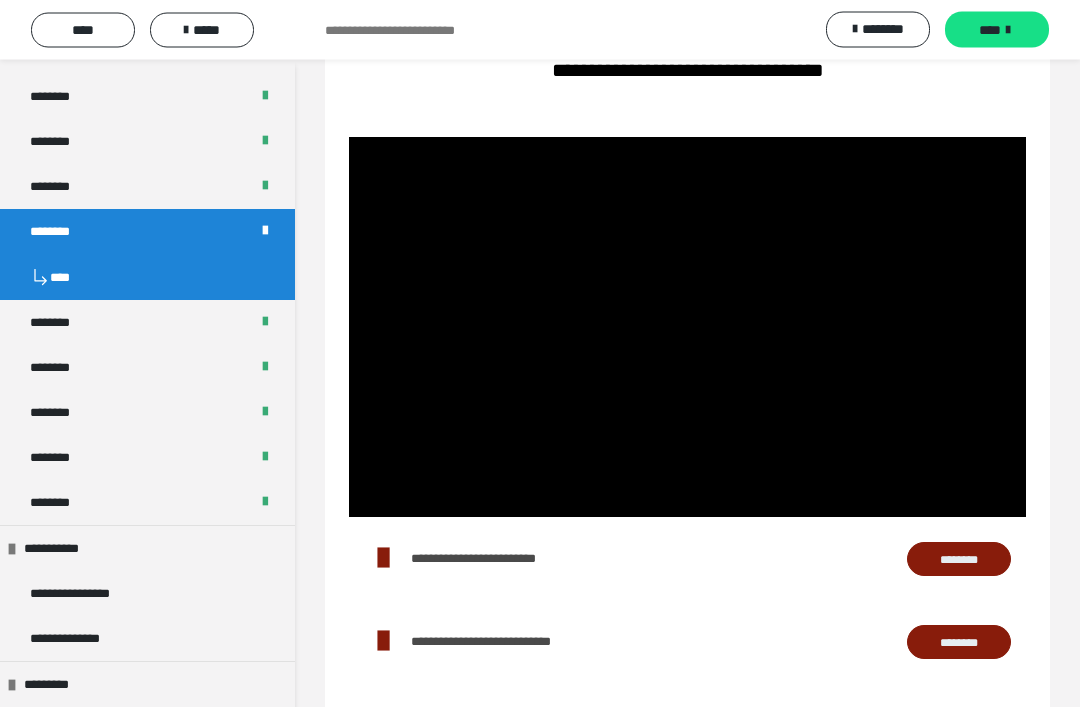 click at bounding box center (687, 328) 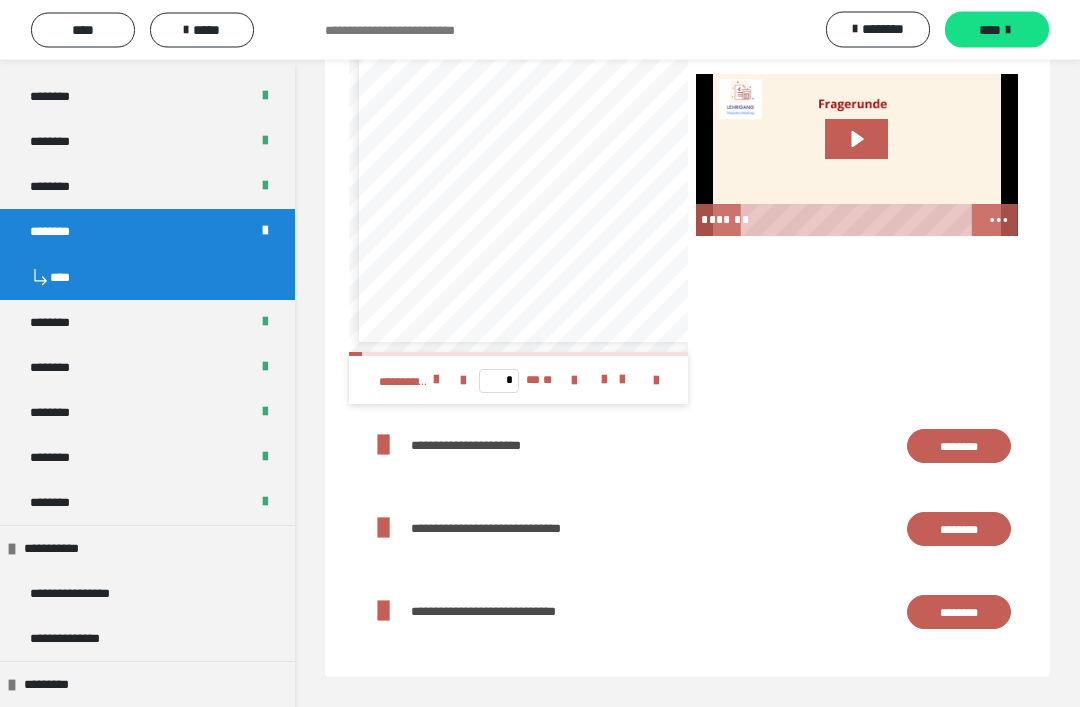 scroll, scrollTop: 3009, scrollLeft: 0, axis: vertical 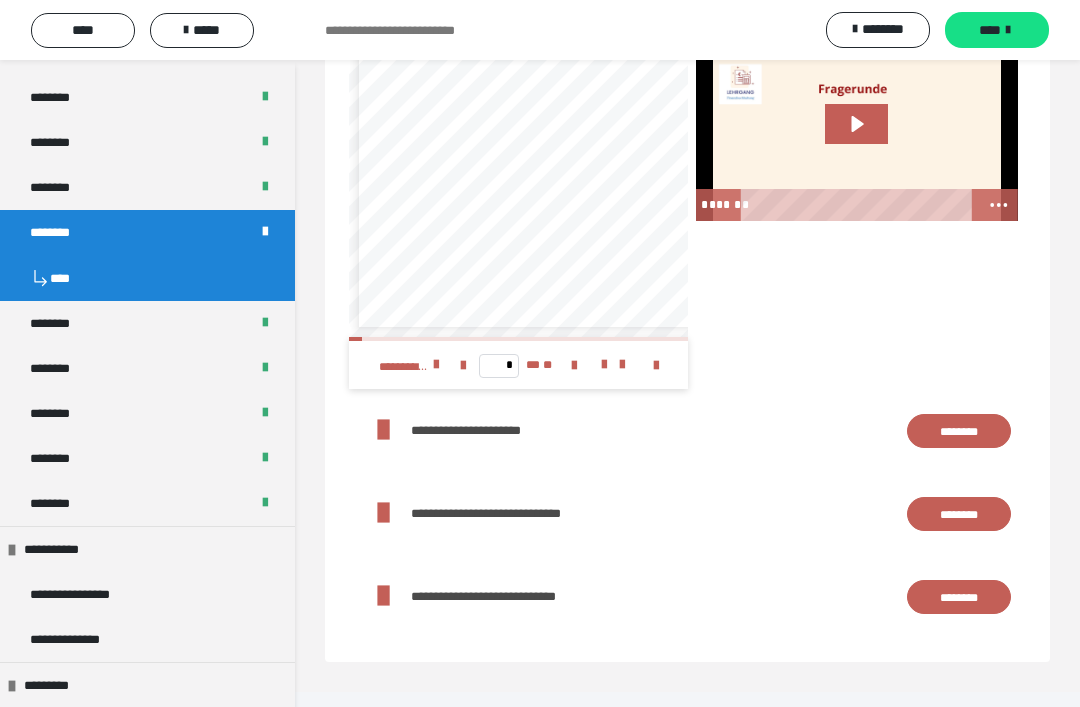 click 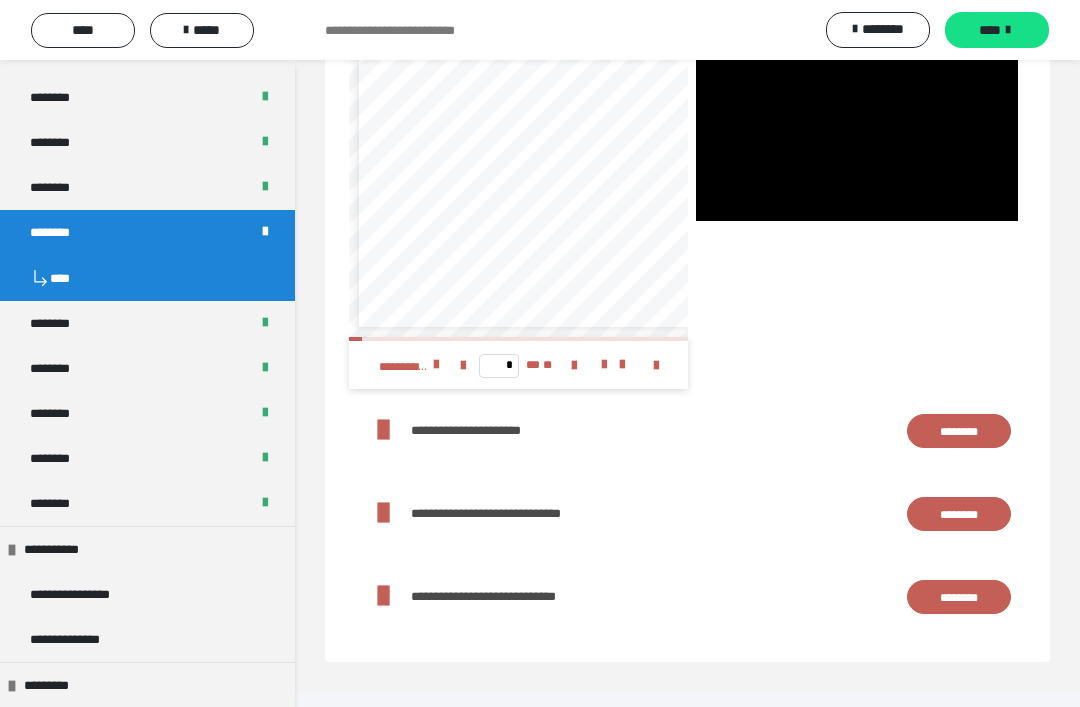 click at bounding box center (857, 140) 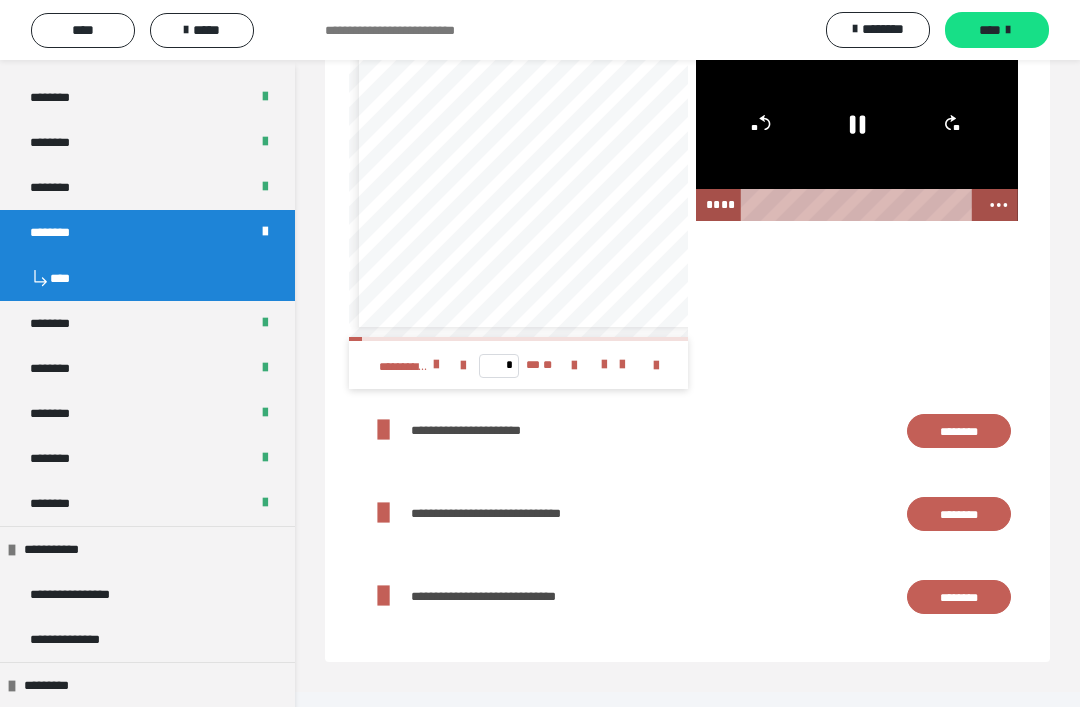 click 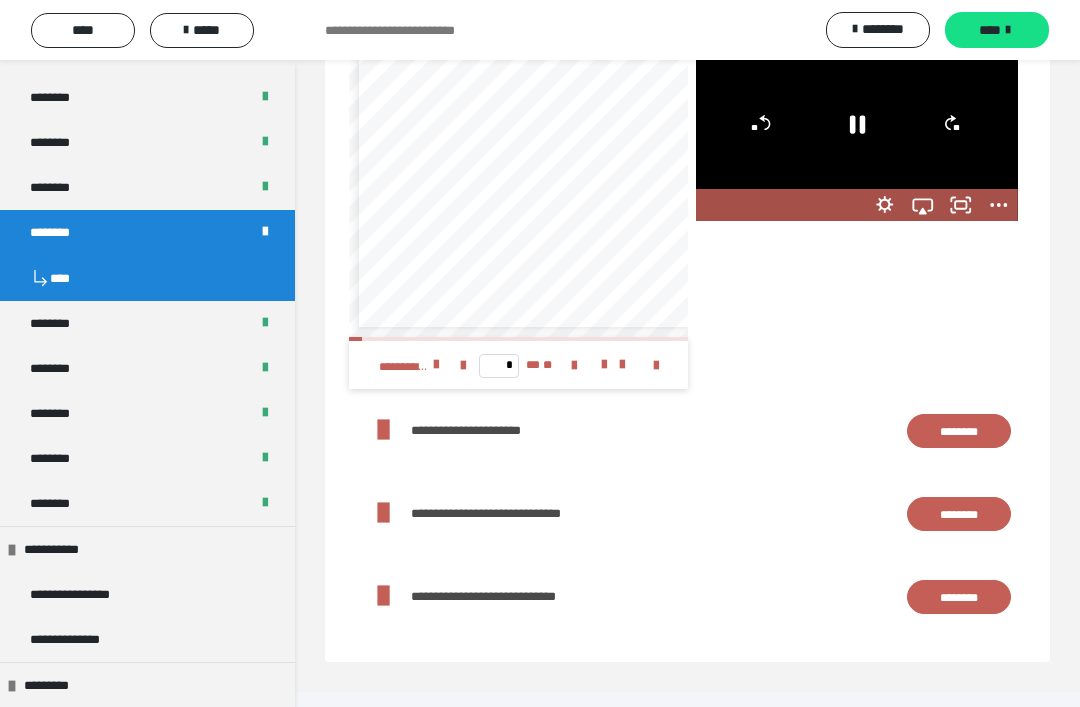 click 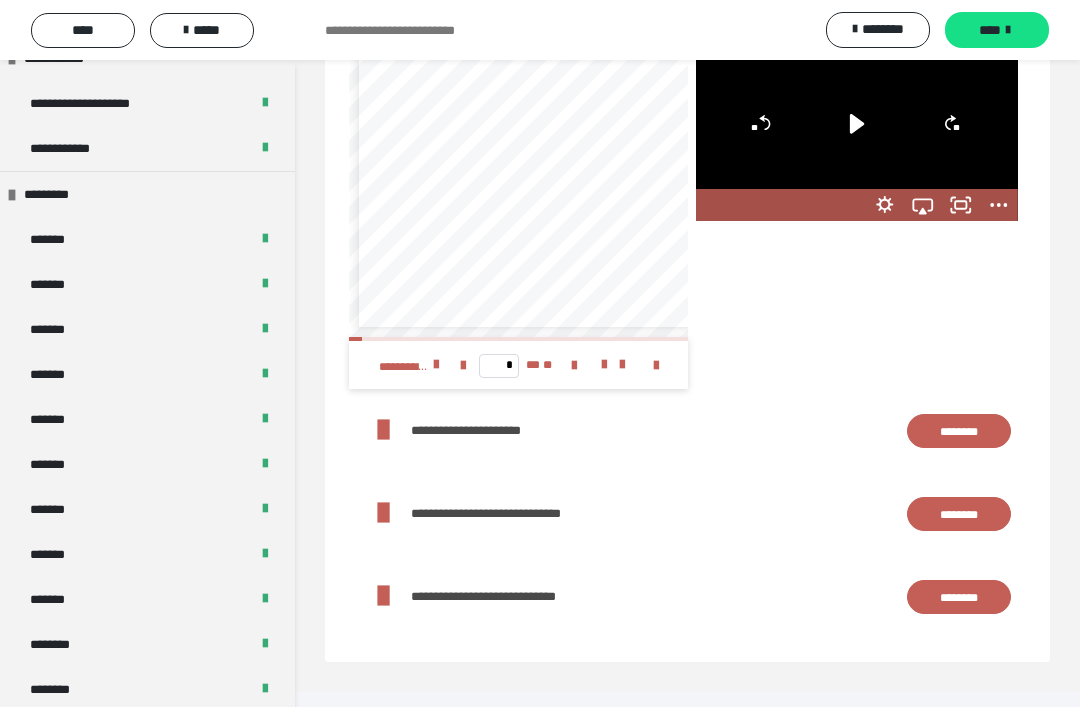 scroll, scrollTop: 519, scrollLeft: 0, axis: vertical 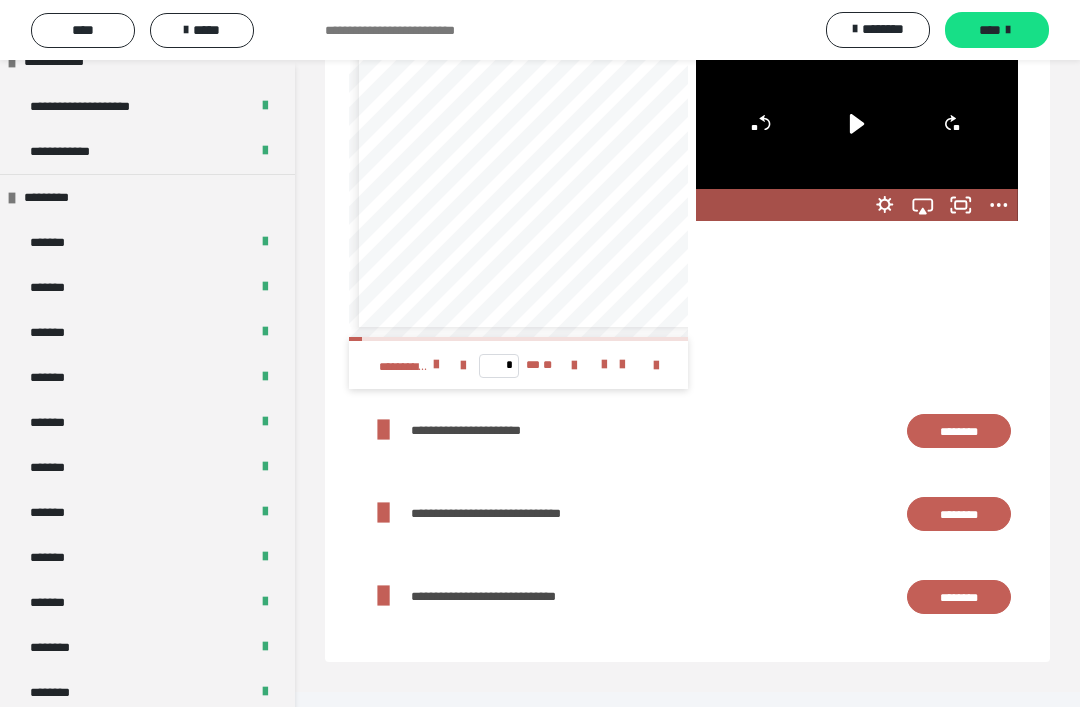 click on "*******" at bounding box center [58, 422] 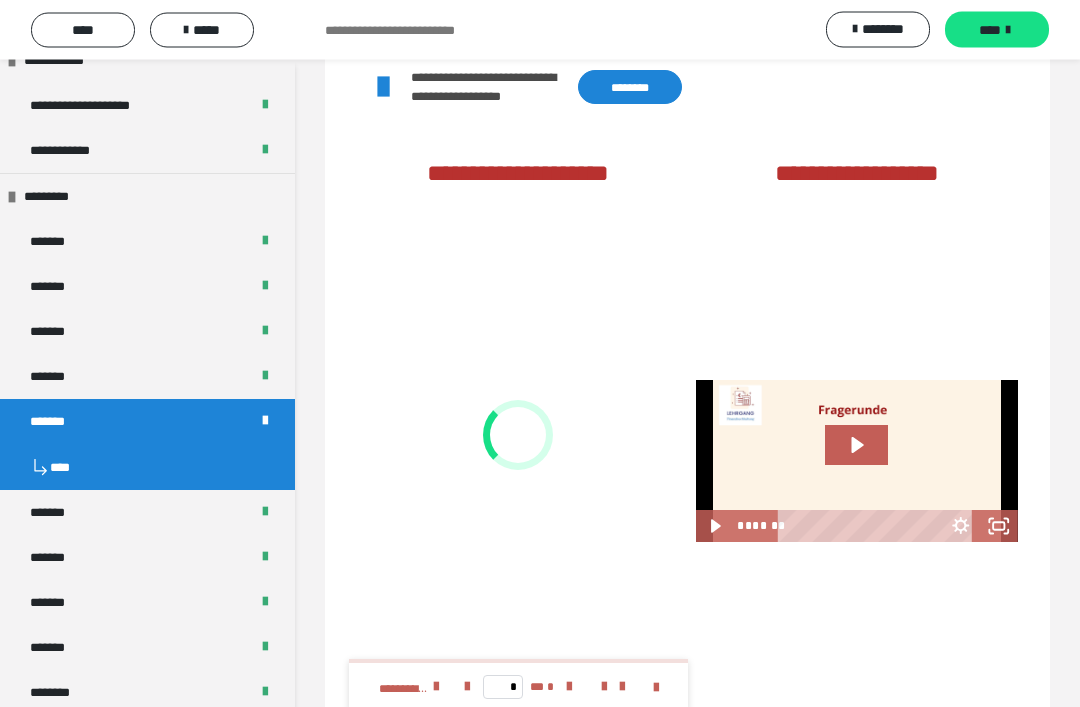scroll, scrollTop: 3616, scrollLeft: 0, axis: vertical 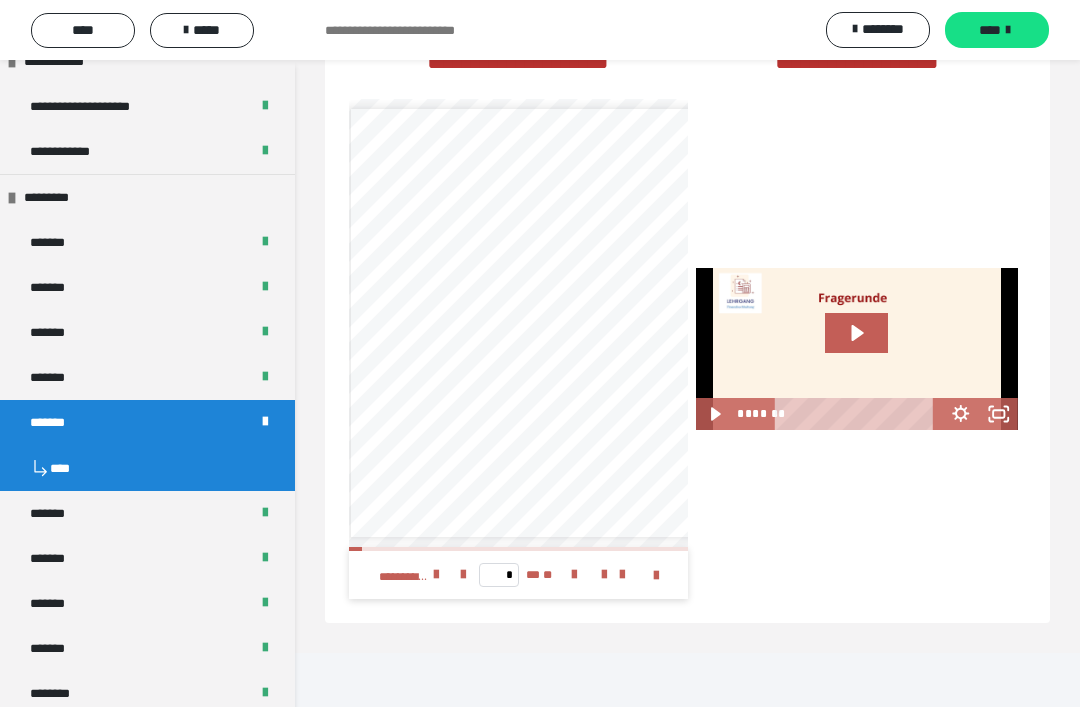 click 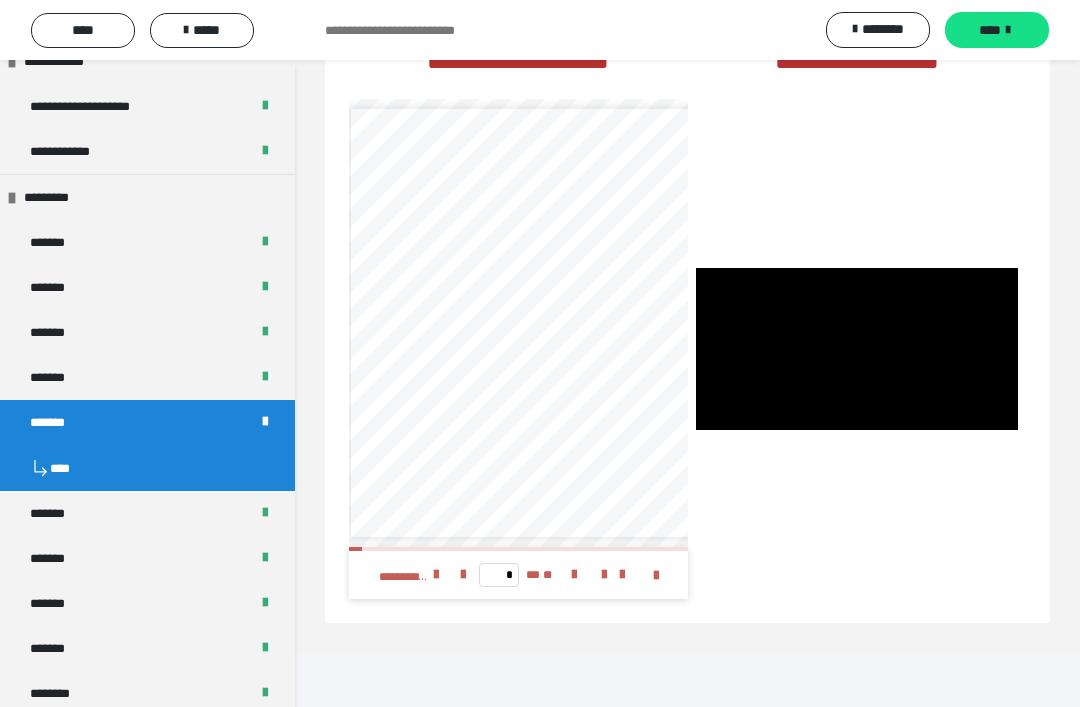 click at bounding box center [857, 349] 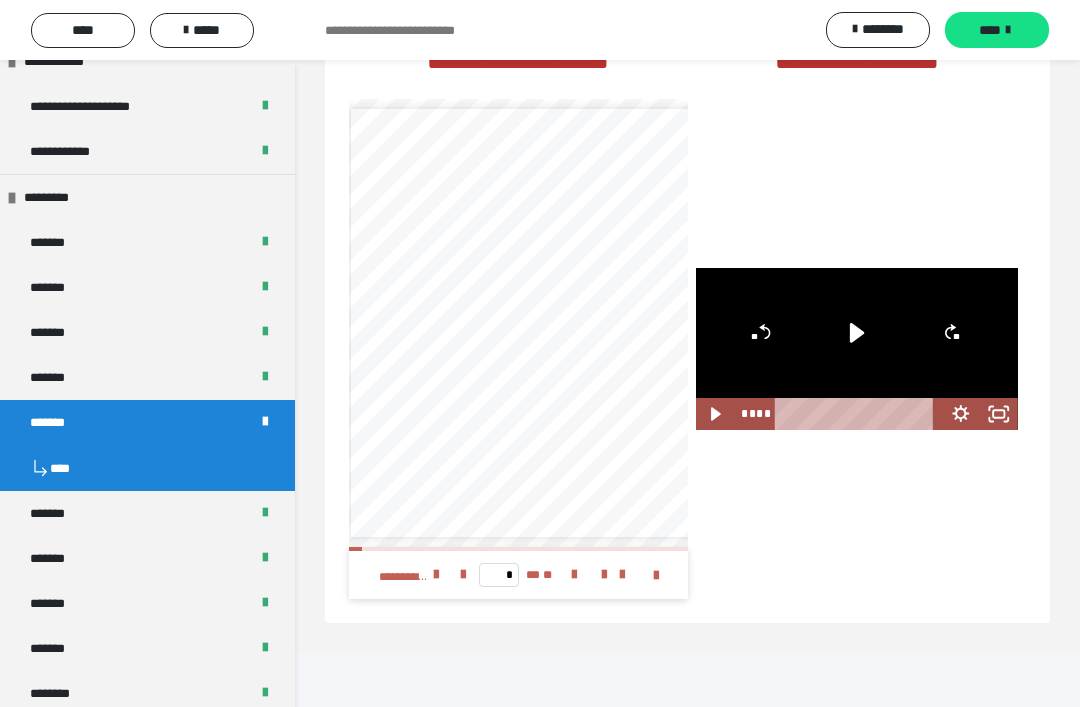 click on "**********" at bounding box center (414, 575) 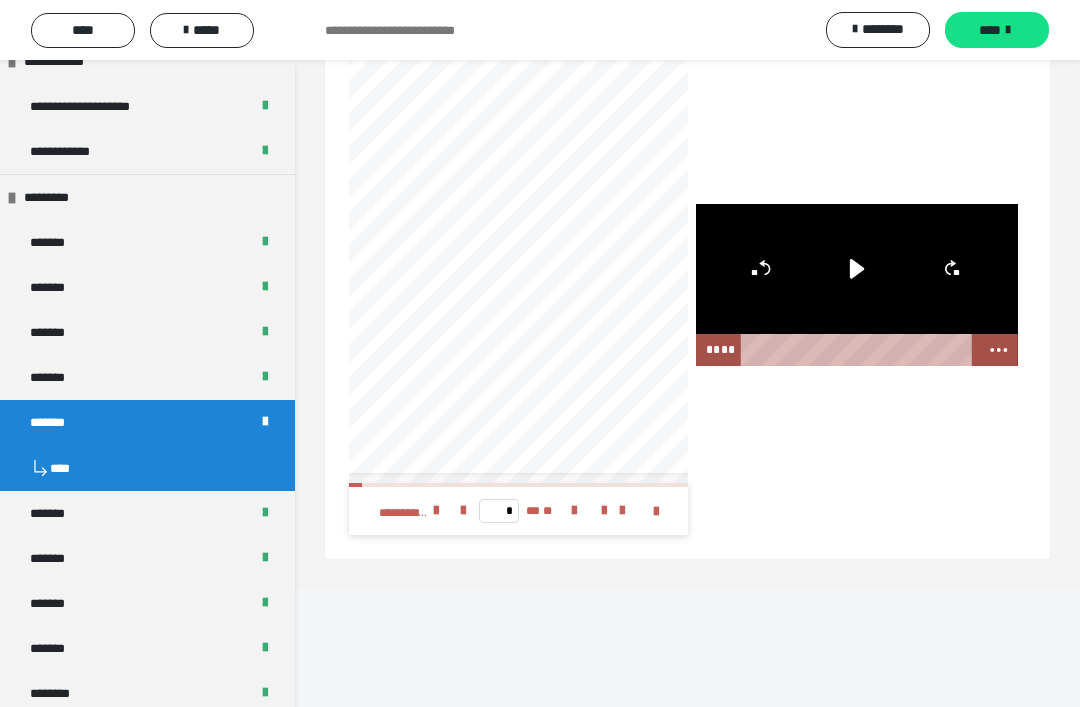 scroll, scrollTop: 0, scrollLeft: 77, axis: horizontal 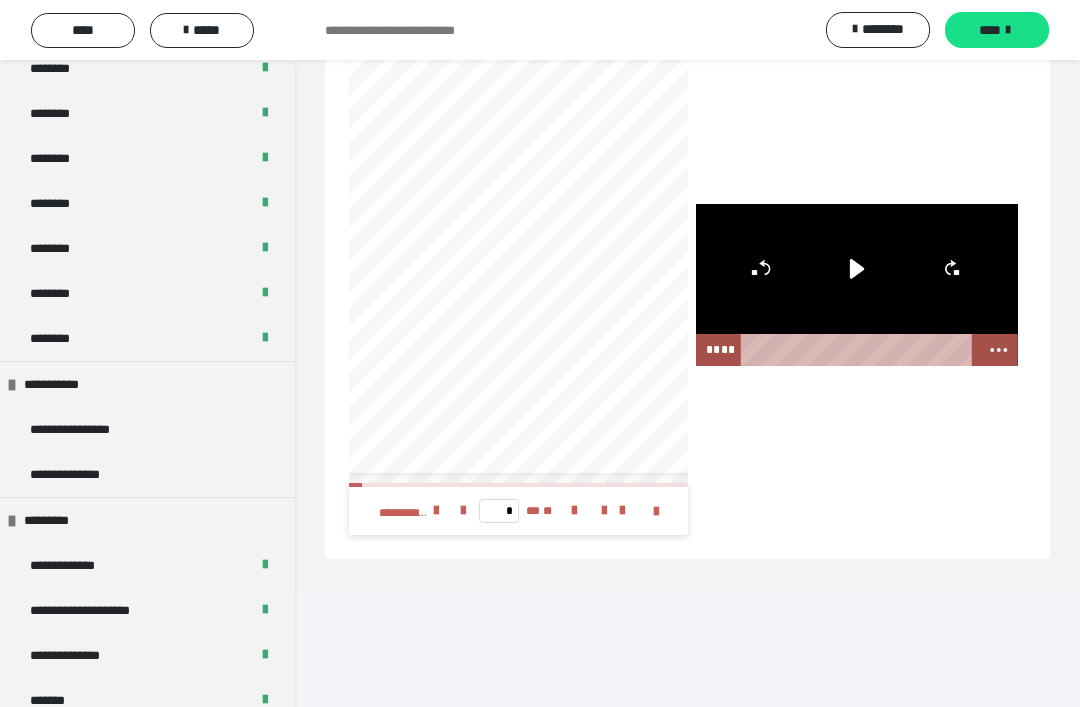 click on "********" at bounding box center [60, 113] 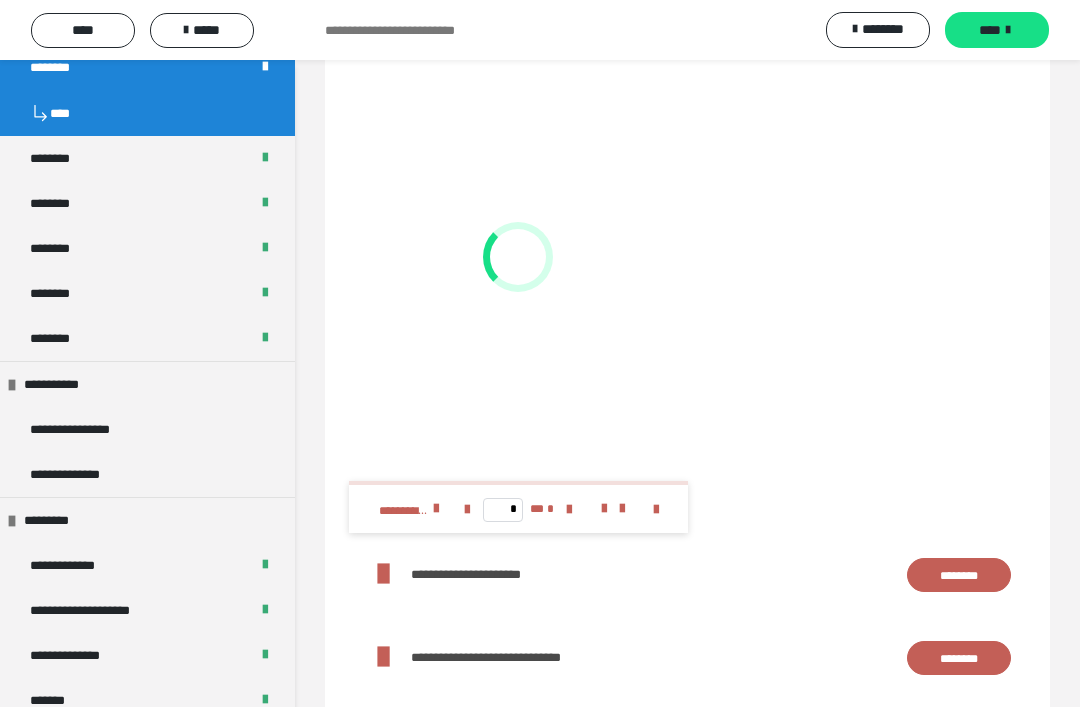 scroll, scrollTop: 2324, scrollLeft: 0, axis: vertical 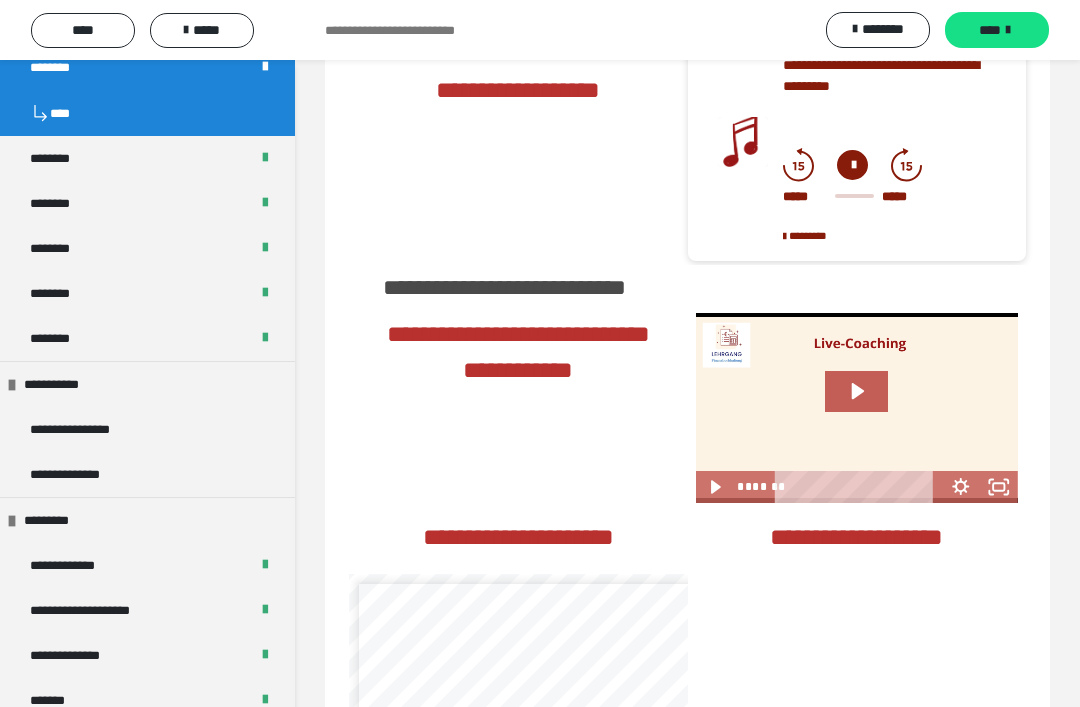 click 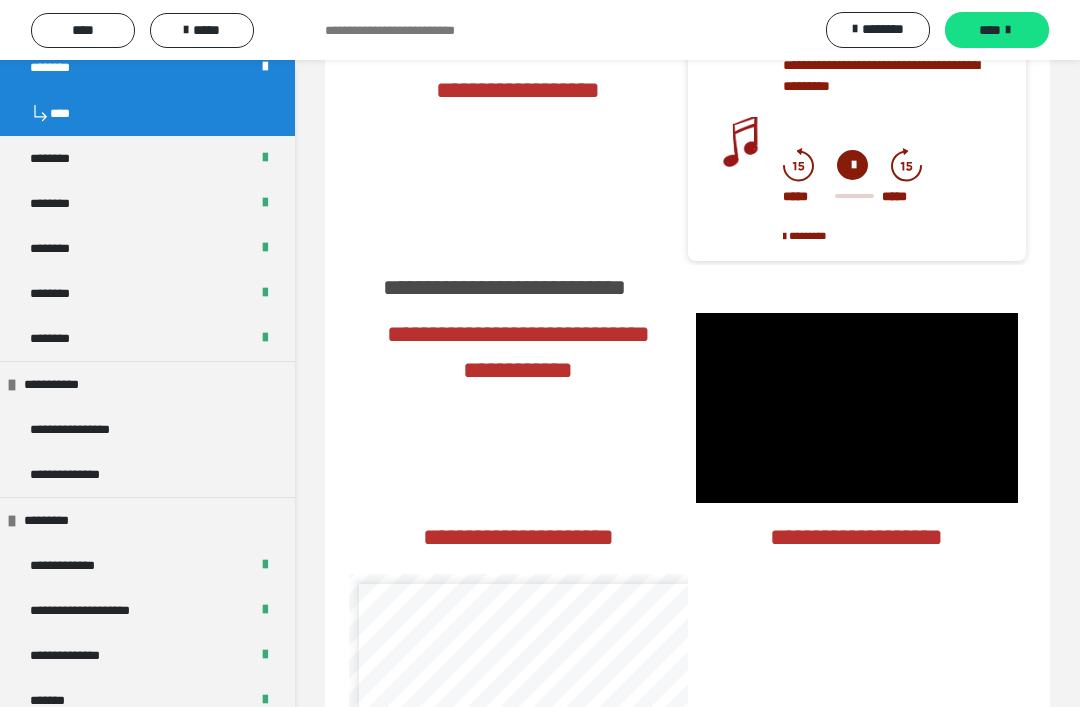 click 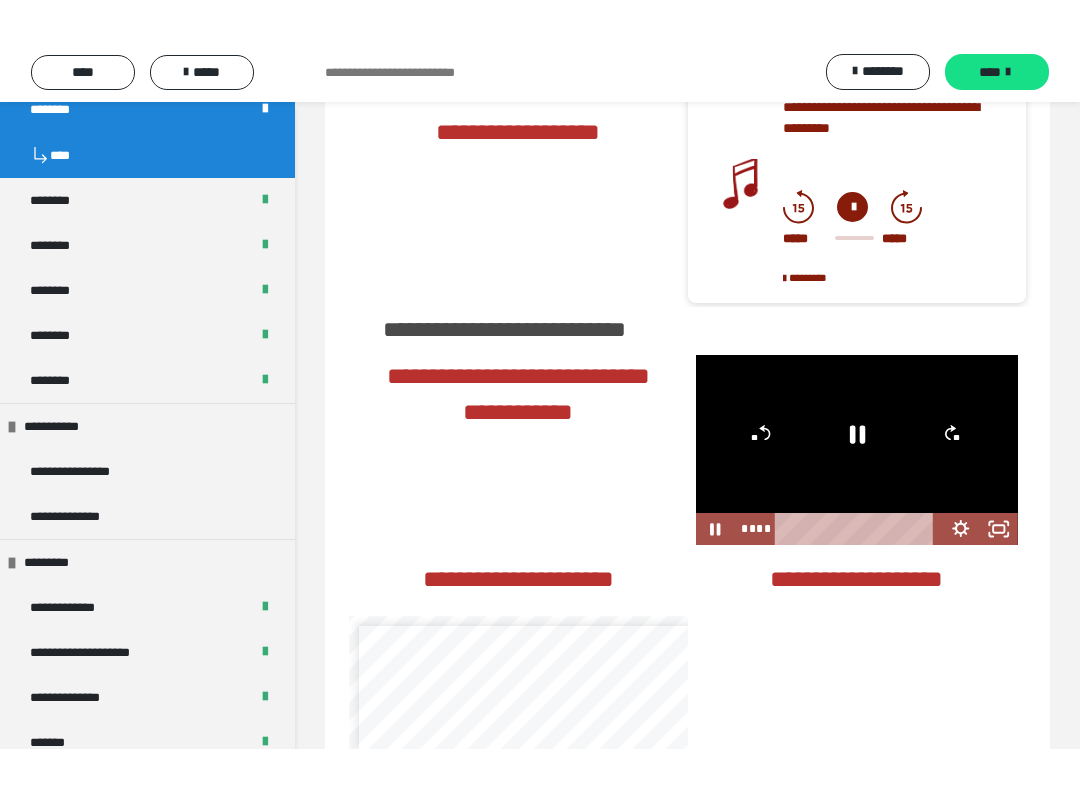 scroll, scrollTop: 0, scrollLeft: 0, axis: both 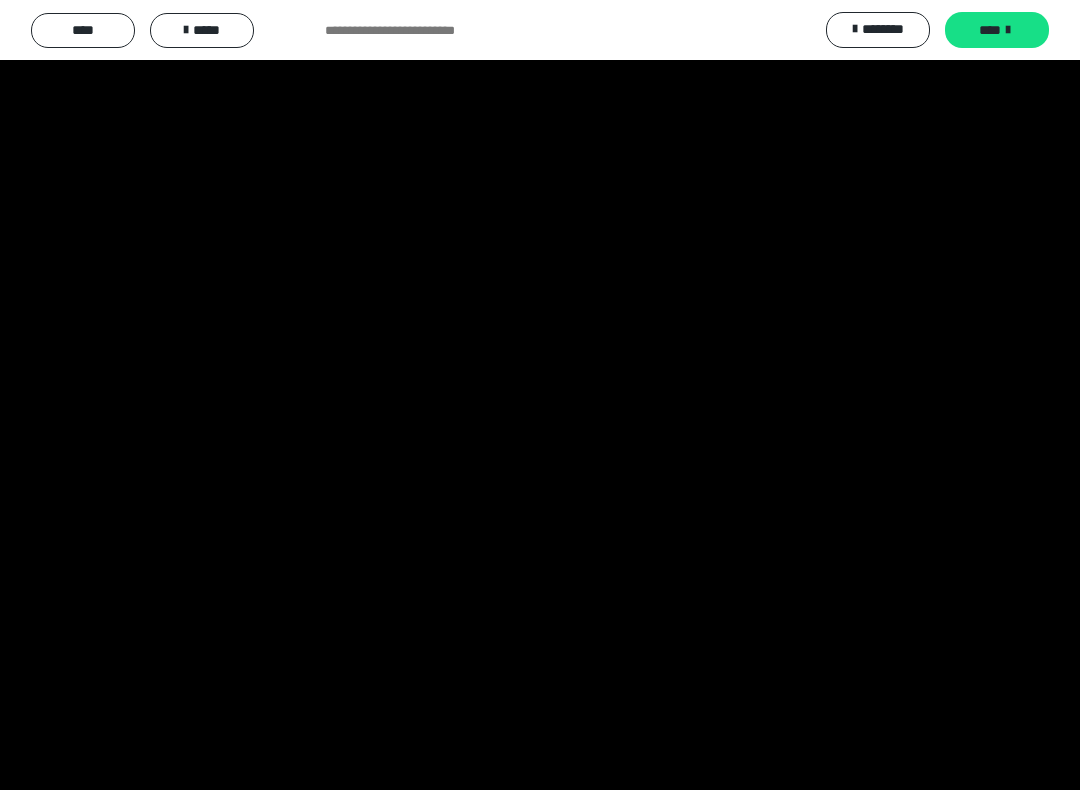 click 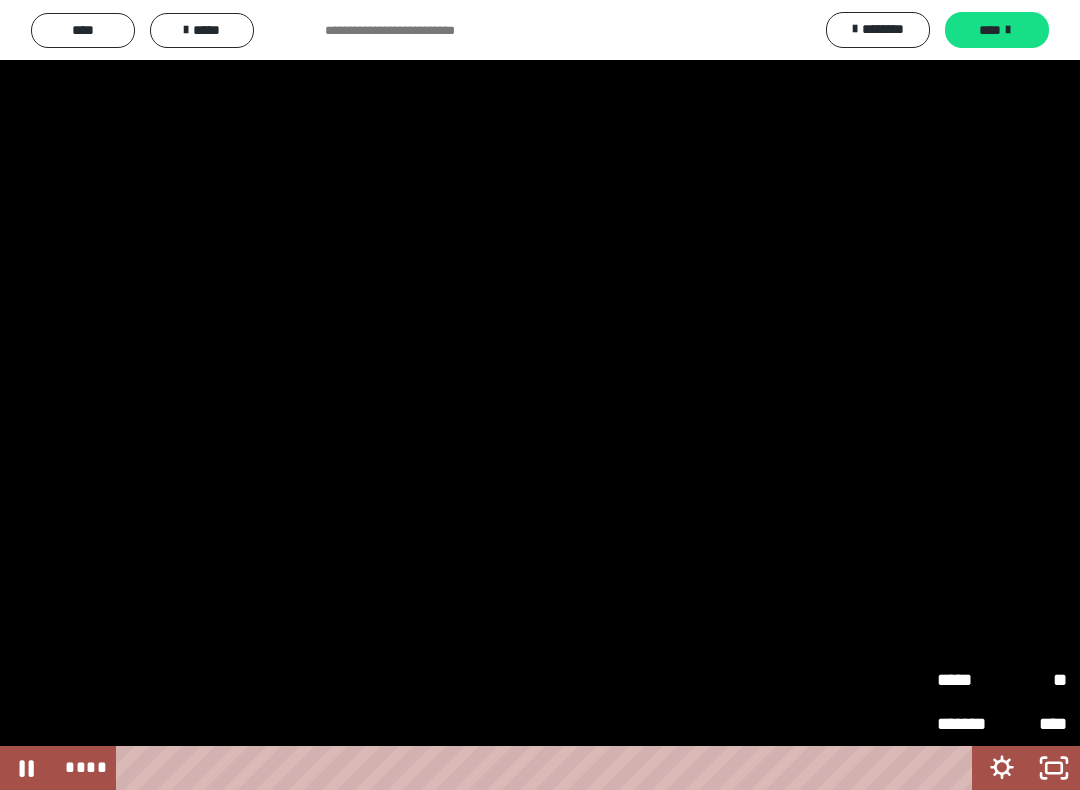 click 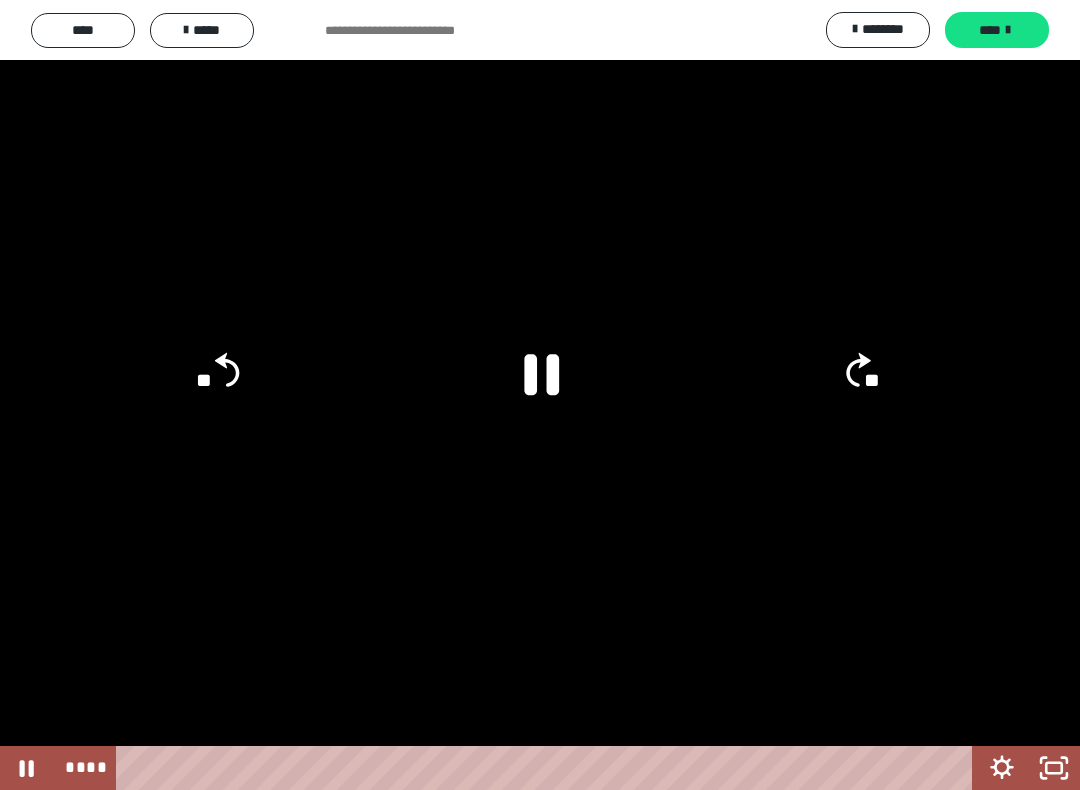 click 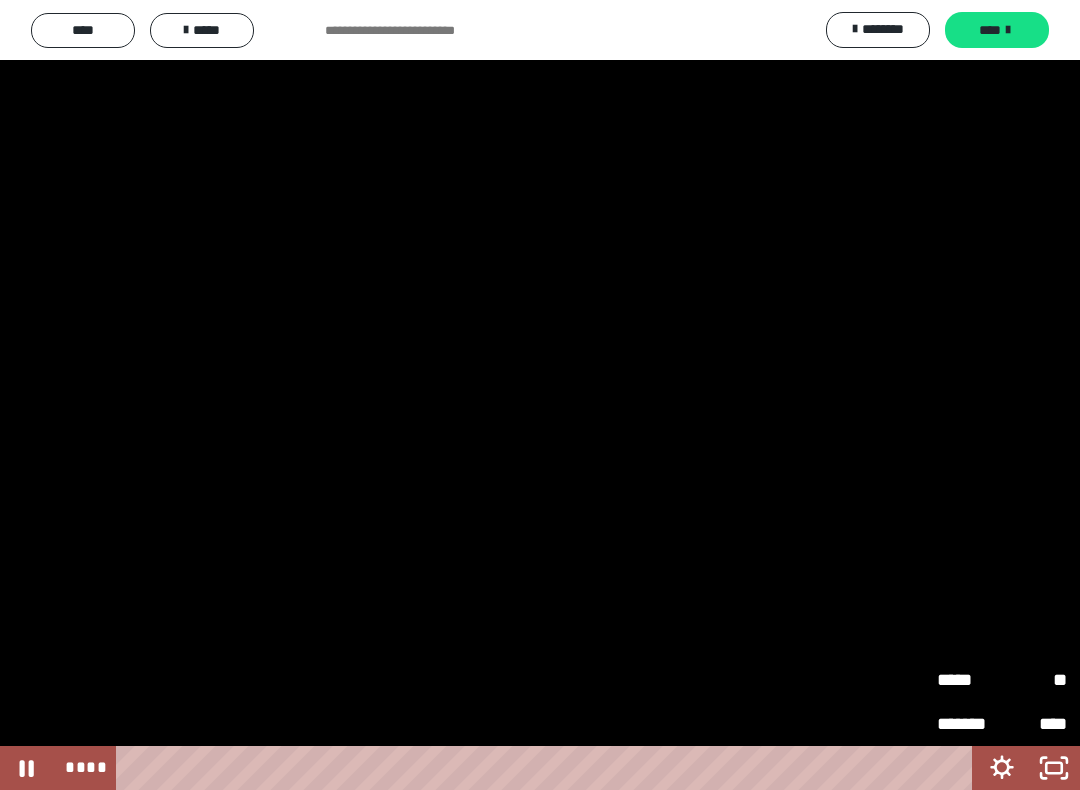 click on "*****" at bounding box center [969, 672] 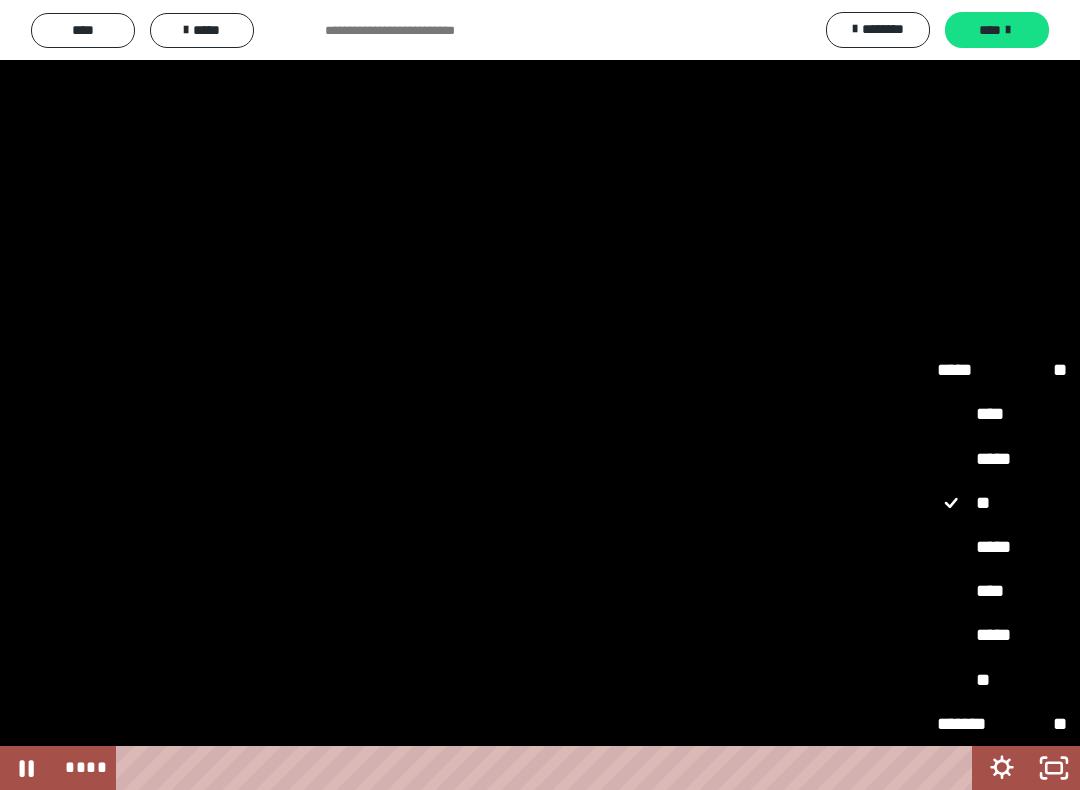 click on "*****" at bounding box center [1002, 547] 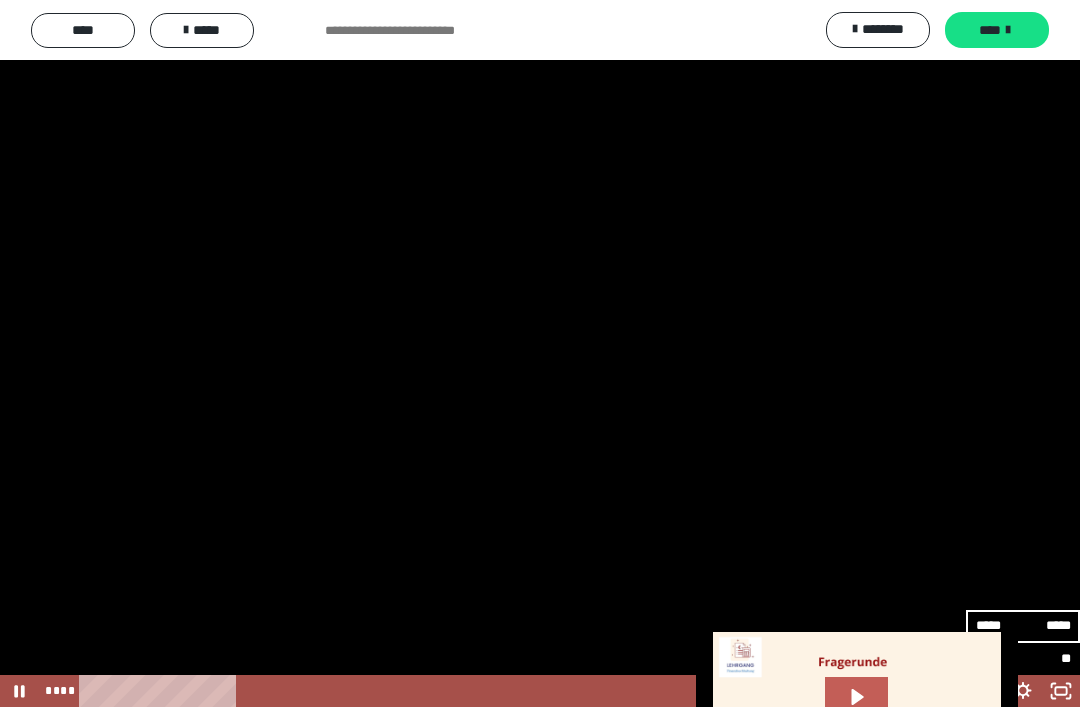 scroll, scrollTop: 2438, scrollLeft: 0, axis: vertical 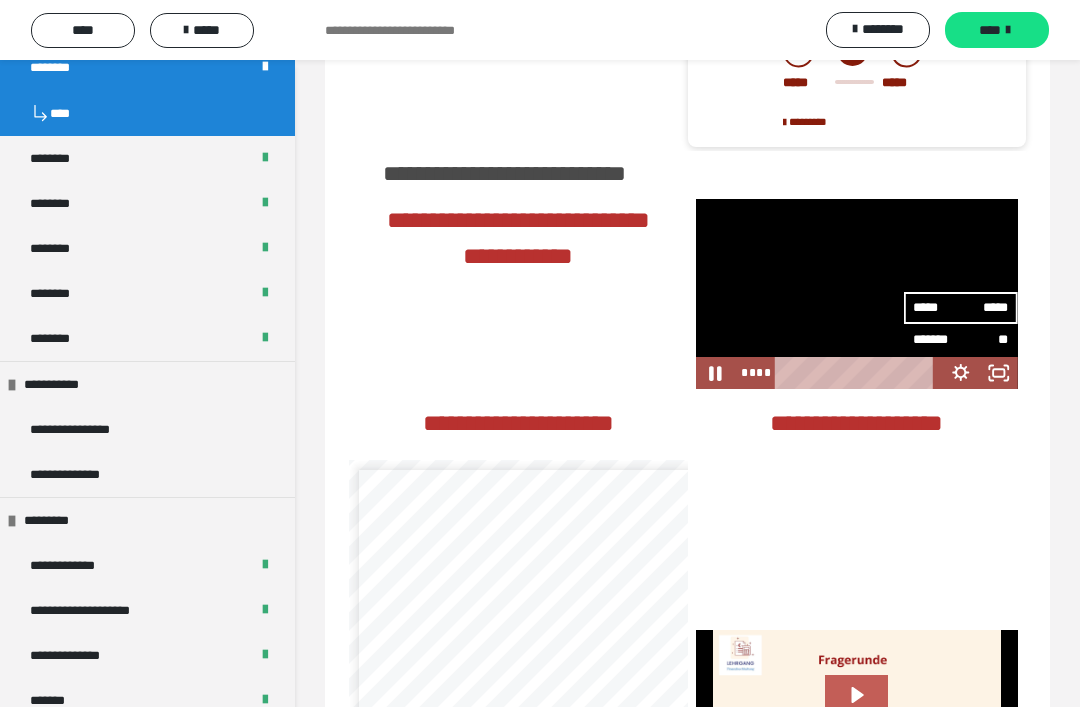 click 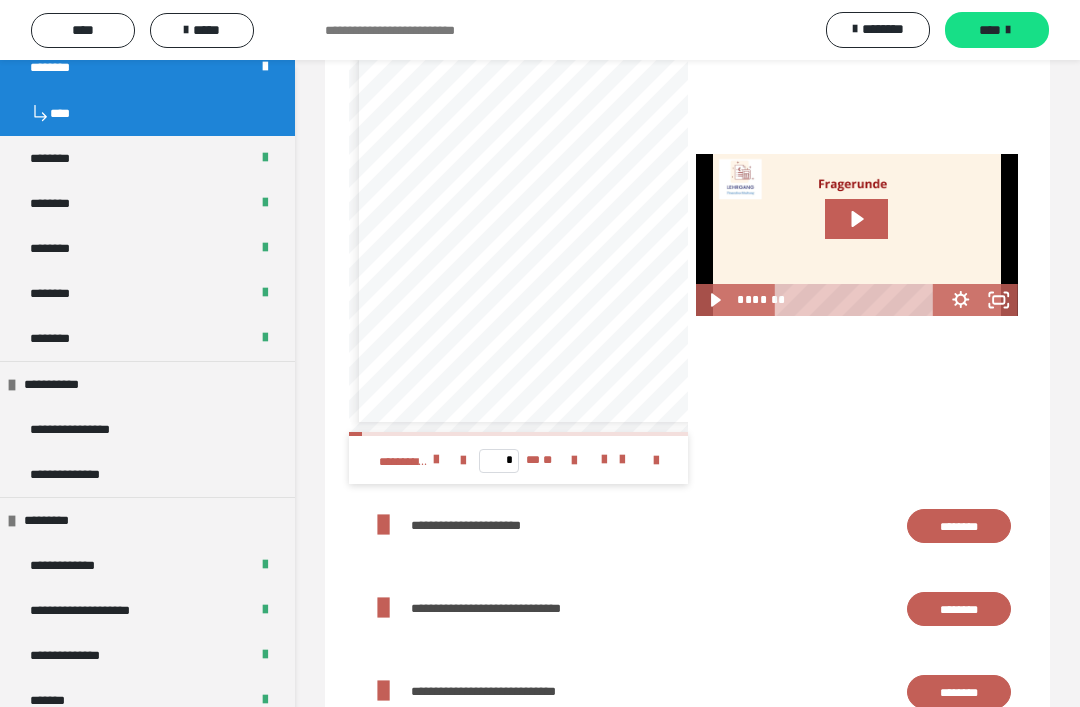 scroll, scrollTop: 2950, scrollLeft: 0, axis: vertical 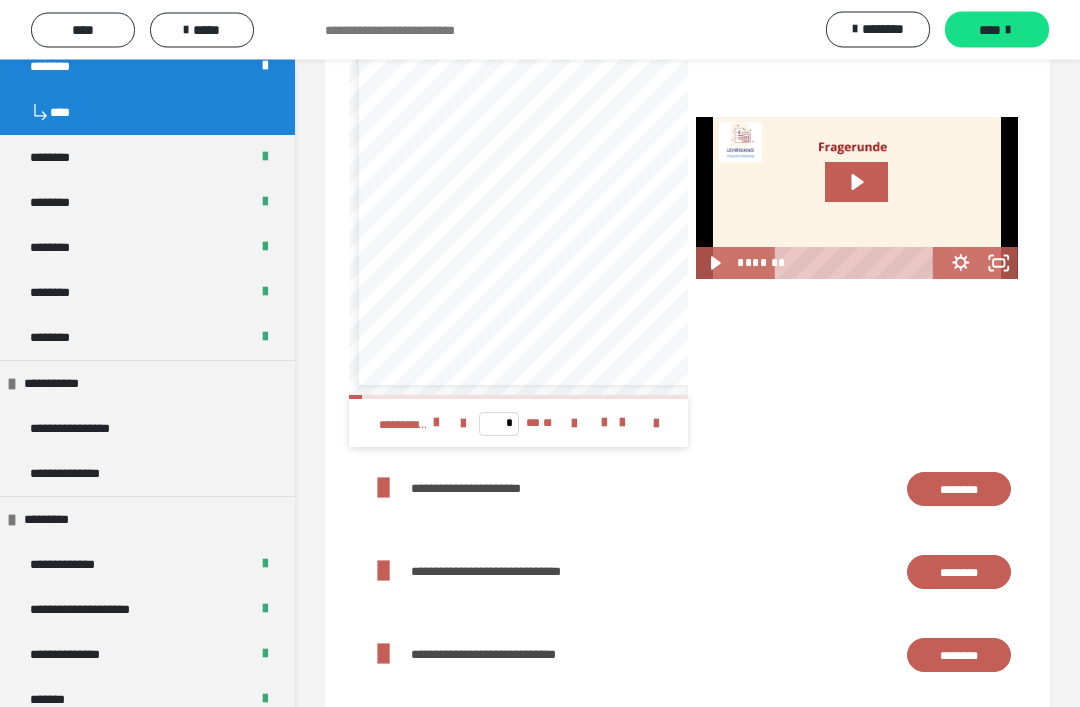 click 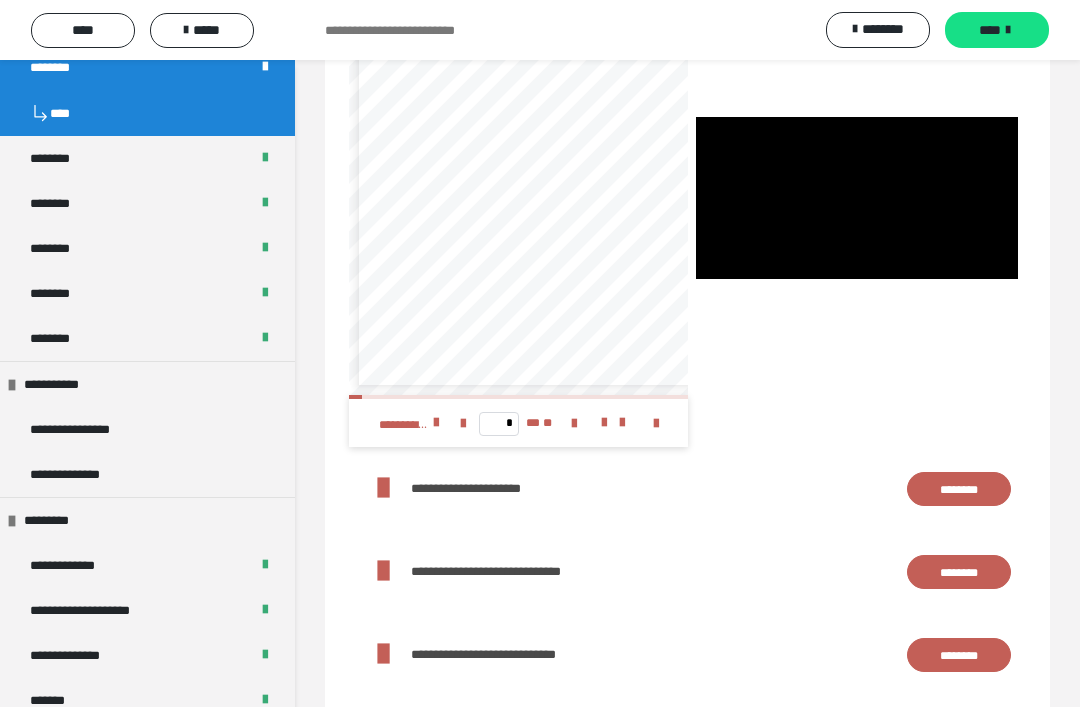 click at bounding box center [857, 198] 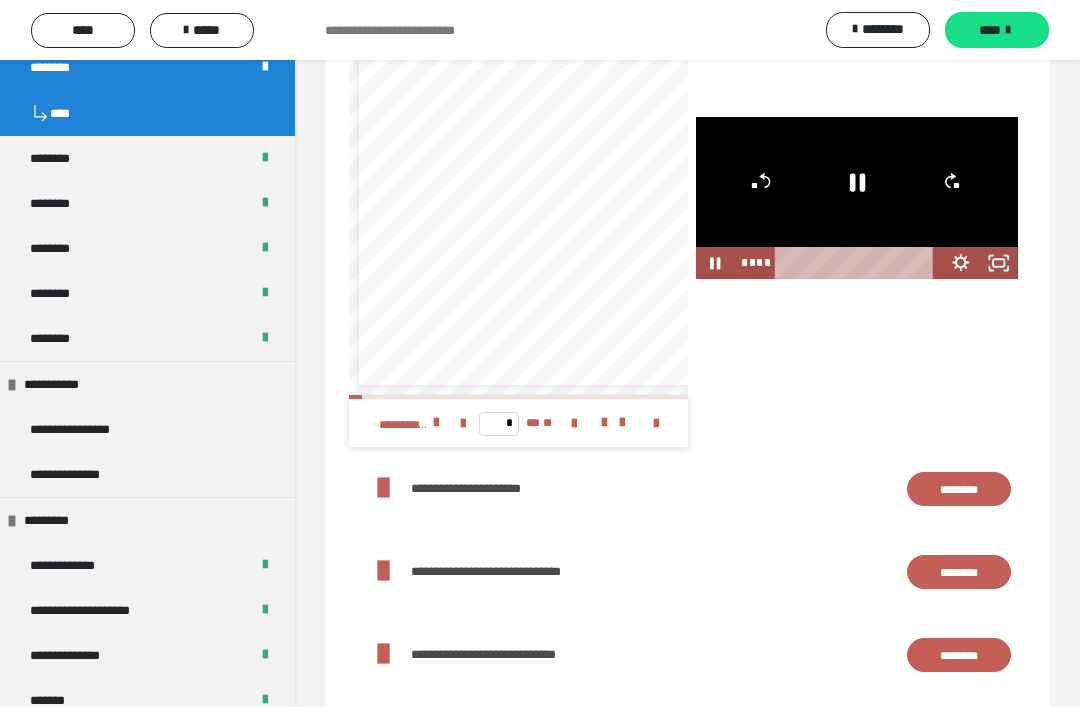 click 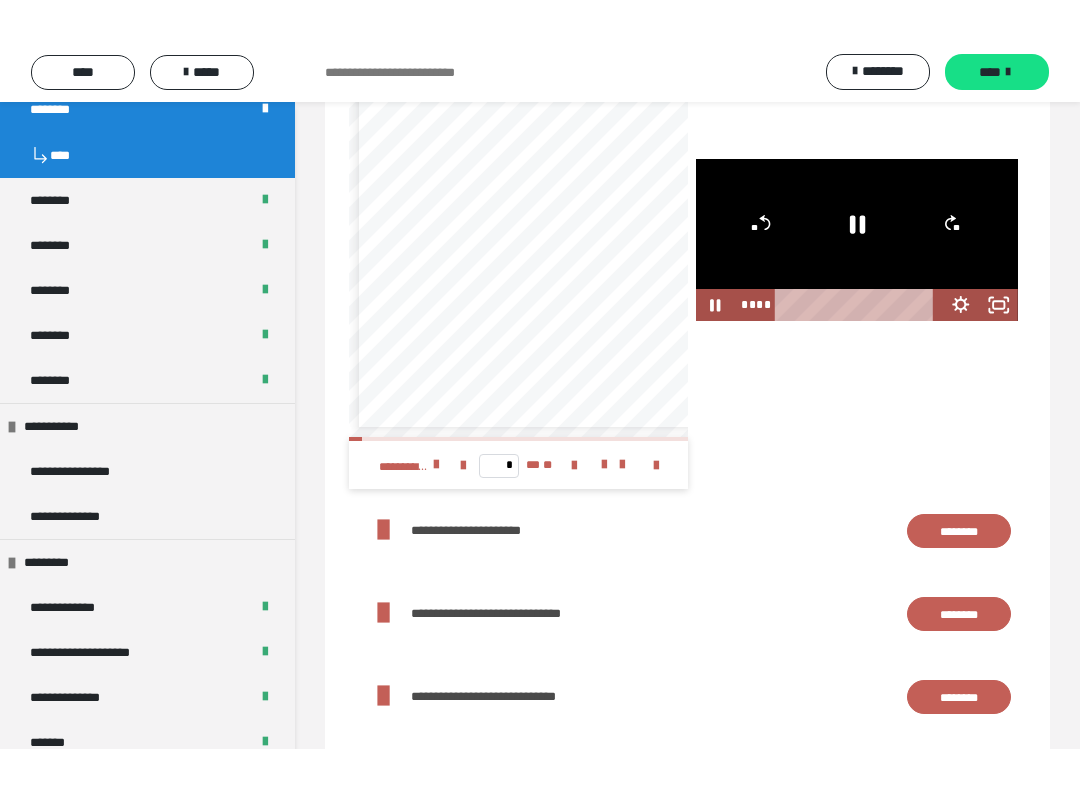 scroll, scrollTop: 0, scrollLeft: 0, axis: both 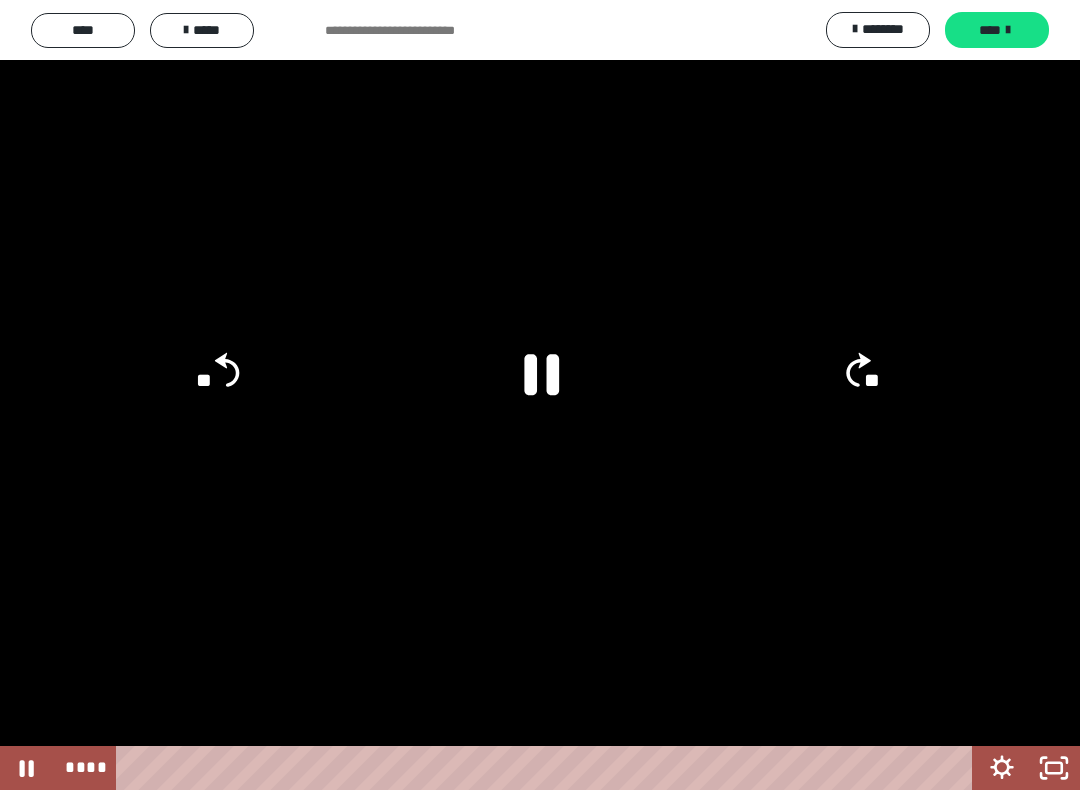 click 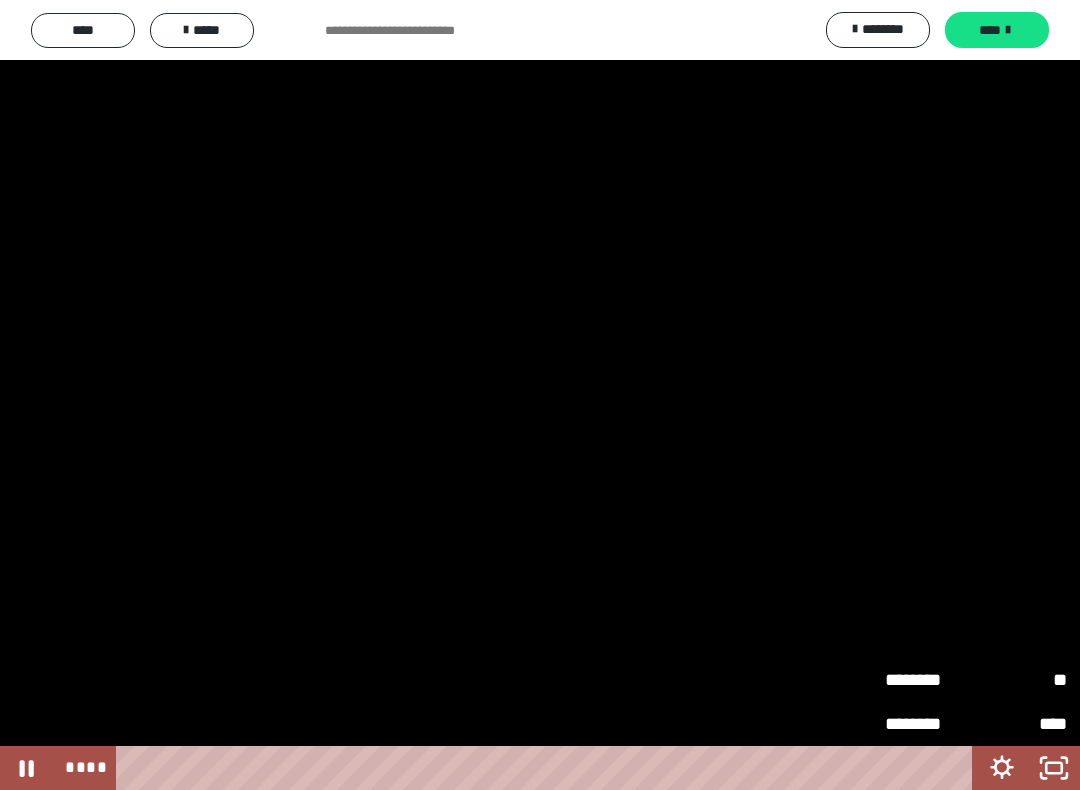 click on "********" at bounding box center [930, 679] 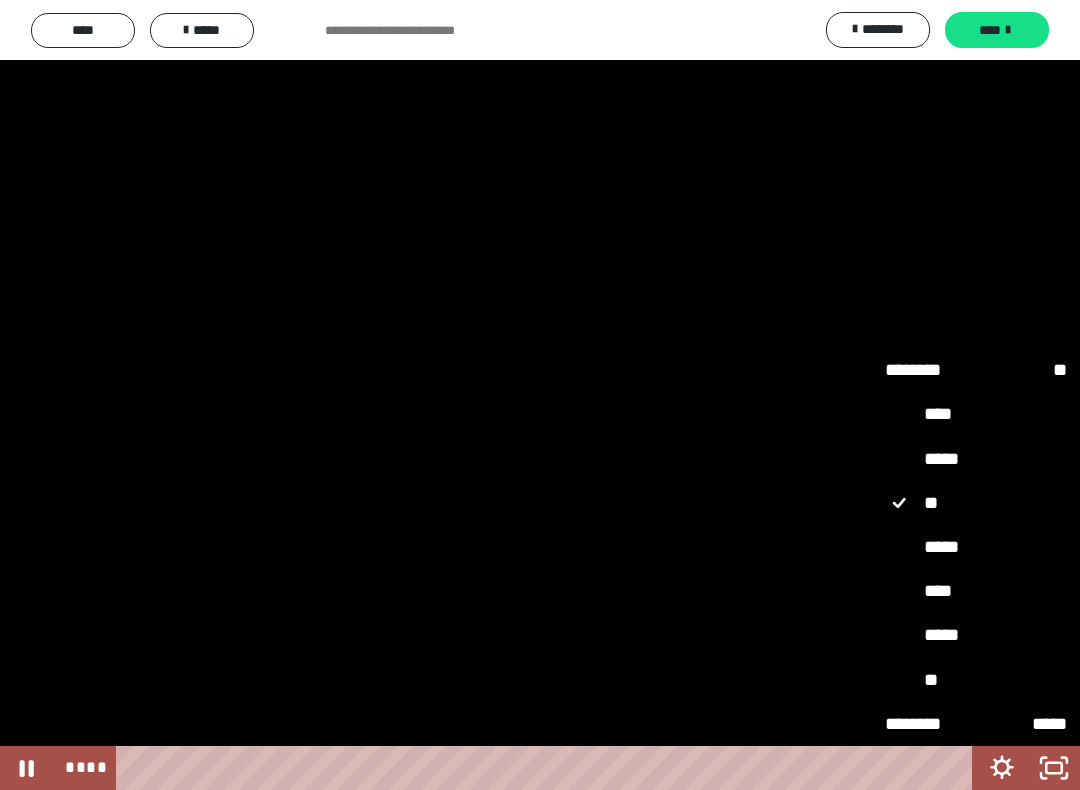 click on "*****" at bounding box center [976, 547] 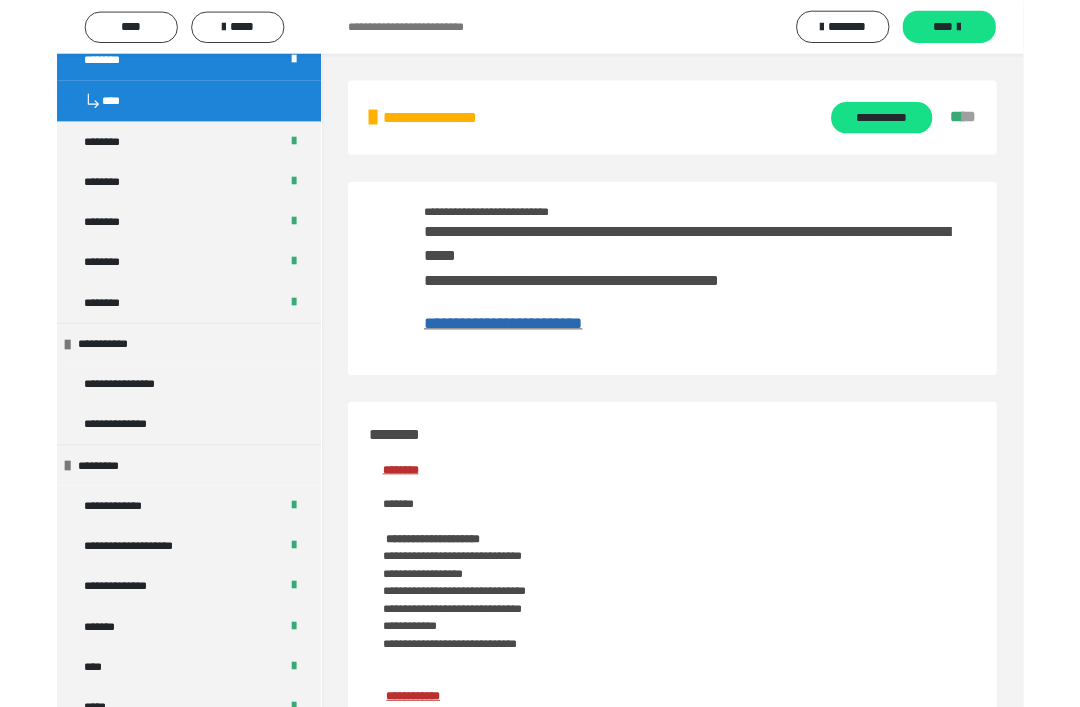 scroll, scrollTop: 2875, scrollLeft: 0, axis: vertical 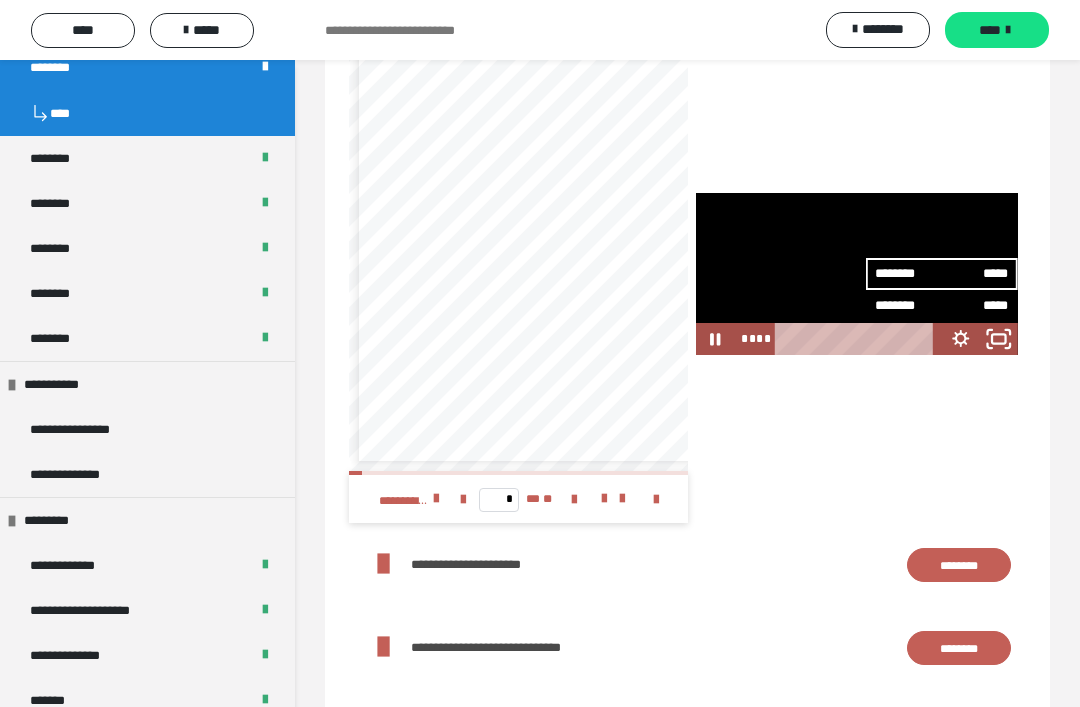 click 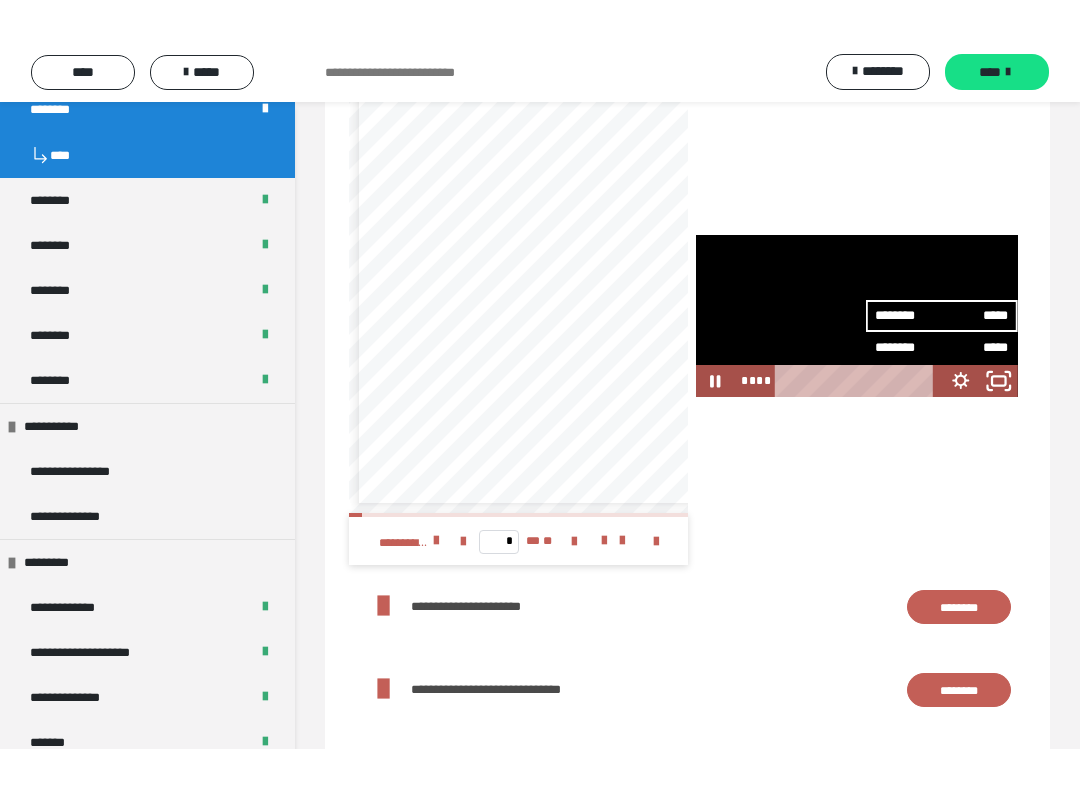 scroll, scrollTop: 0, scrollLeft: 0, axis: both 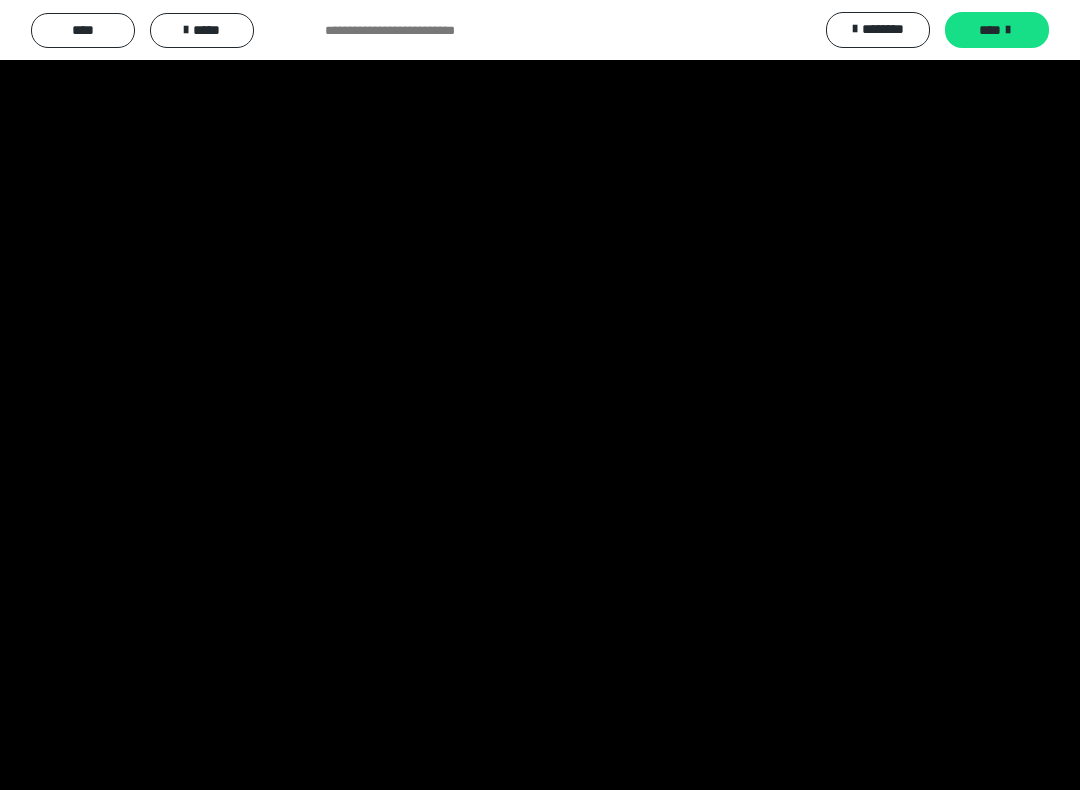 click at bounding box center [540, 395] 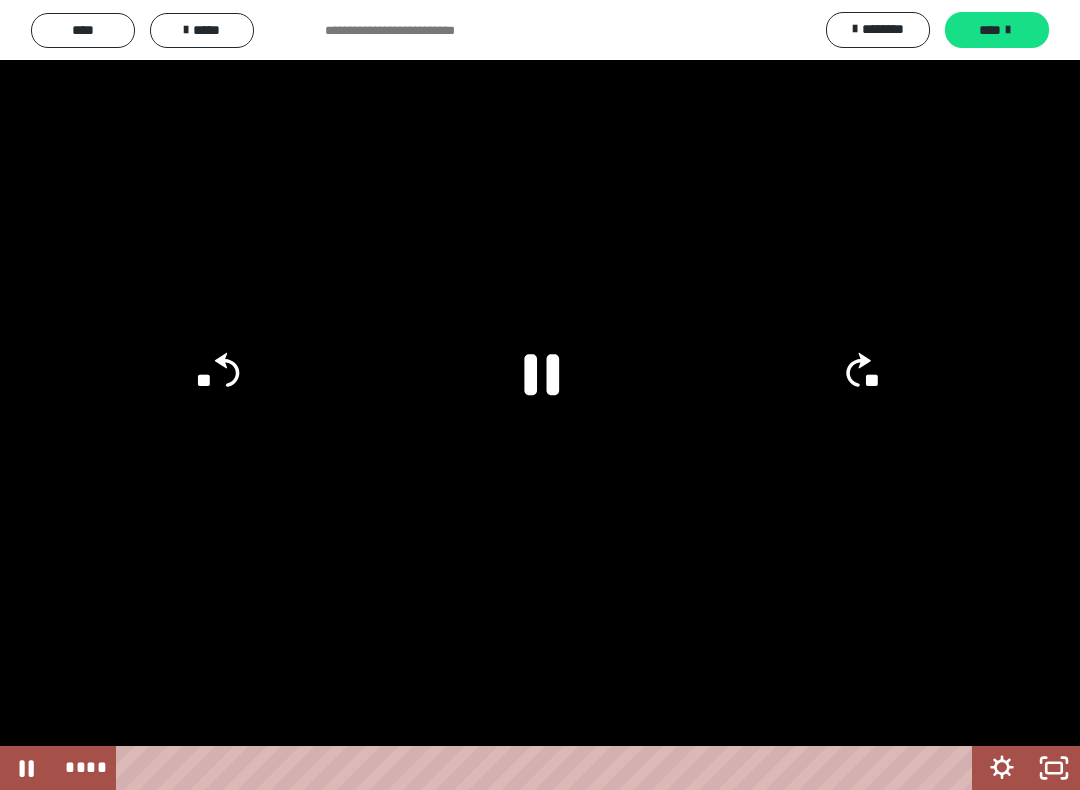 click on "**" 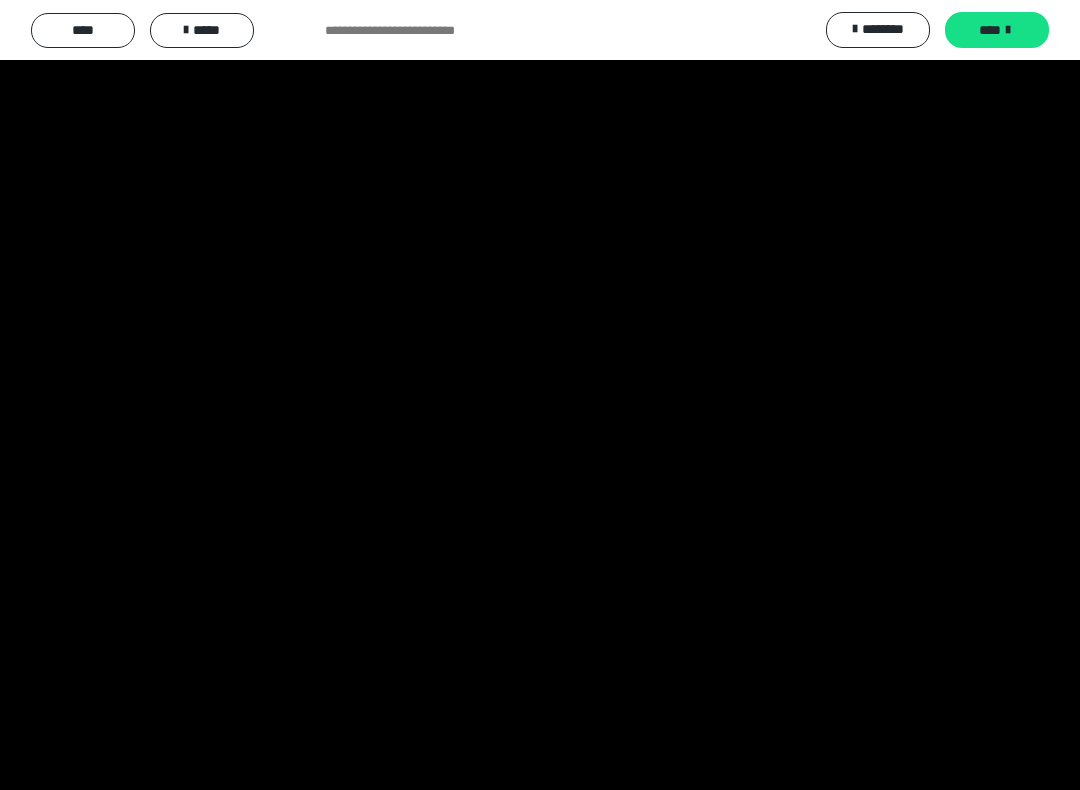 click at bounding box center (540, 395) 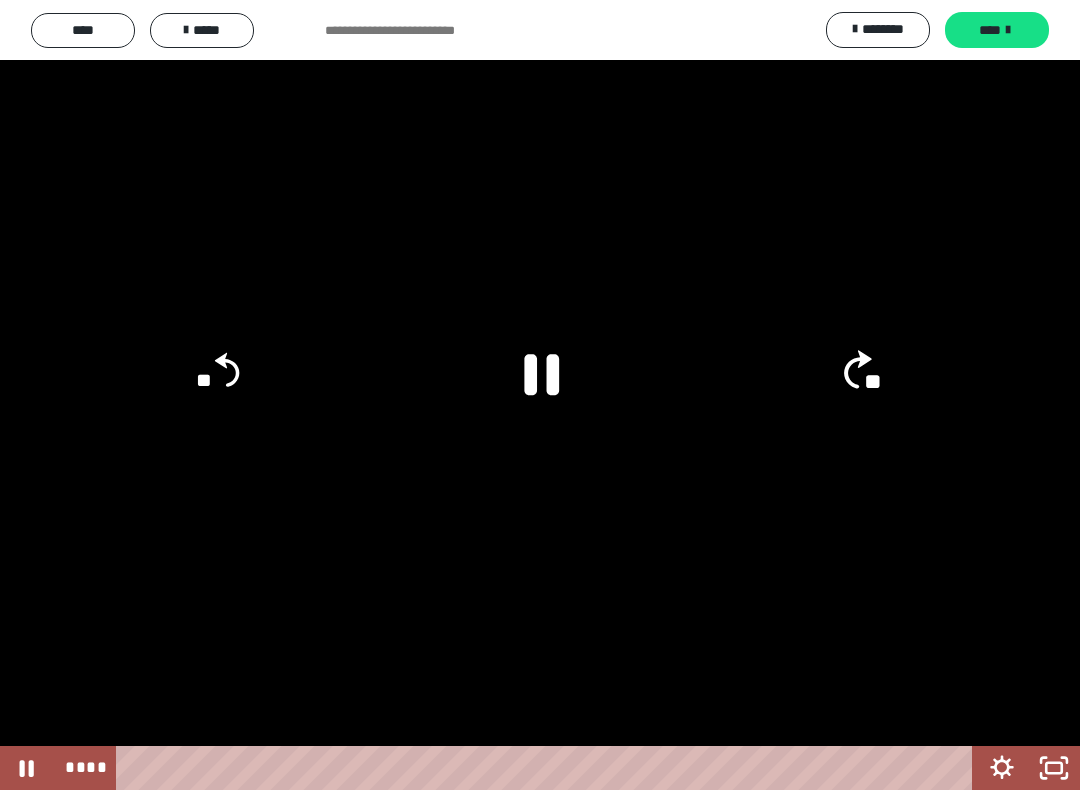 click on "**" 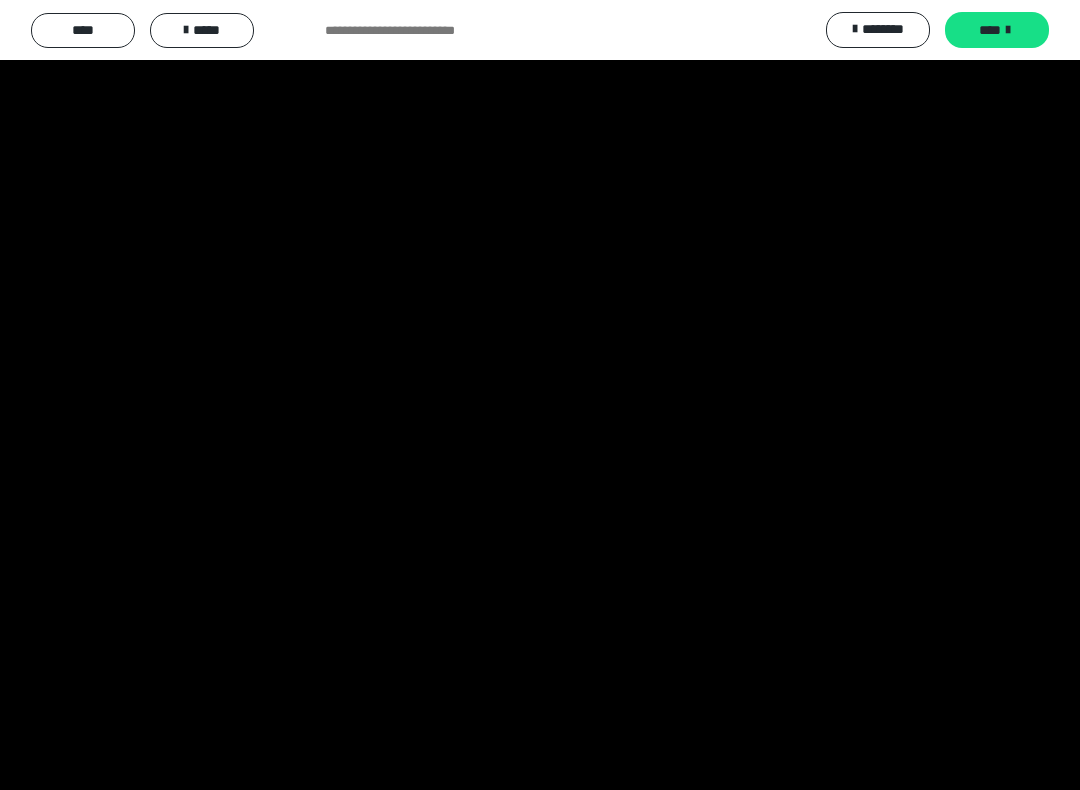click at bounding box center [540, 395] 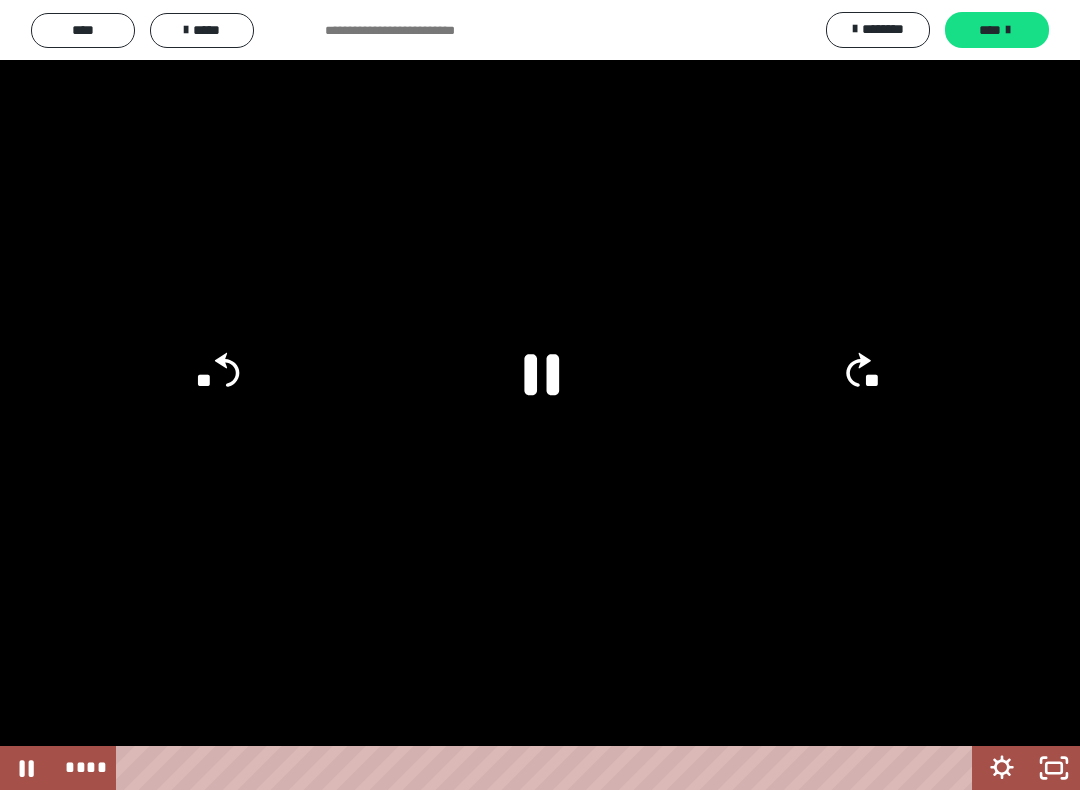 click 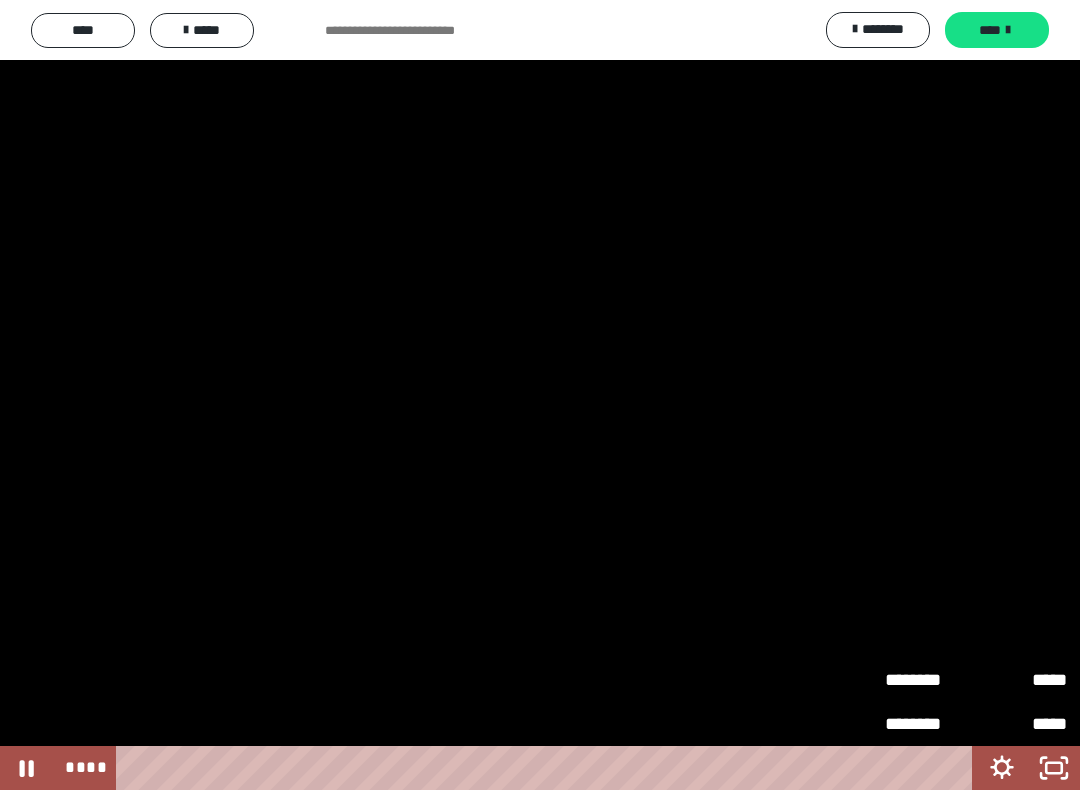 click at bounding box center [540, 395] 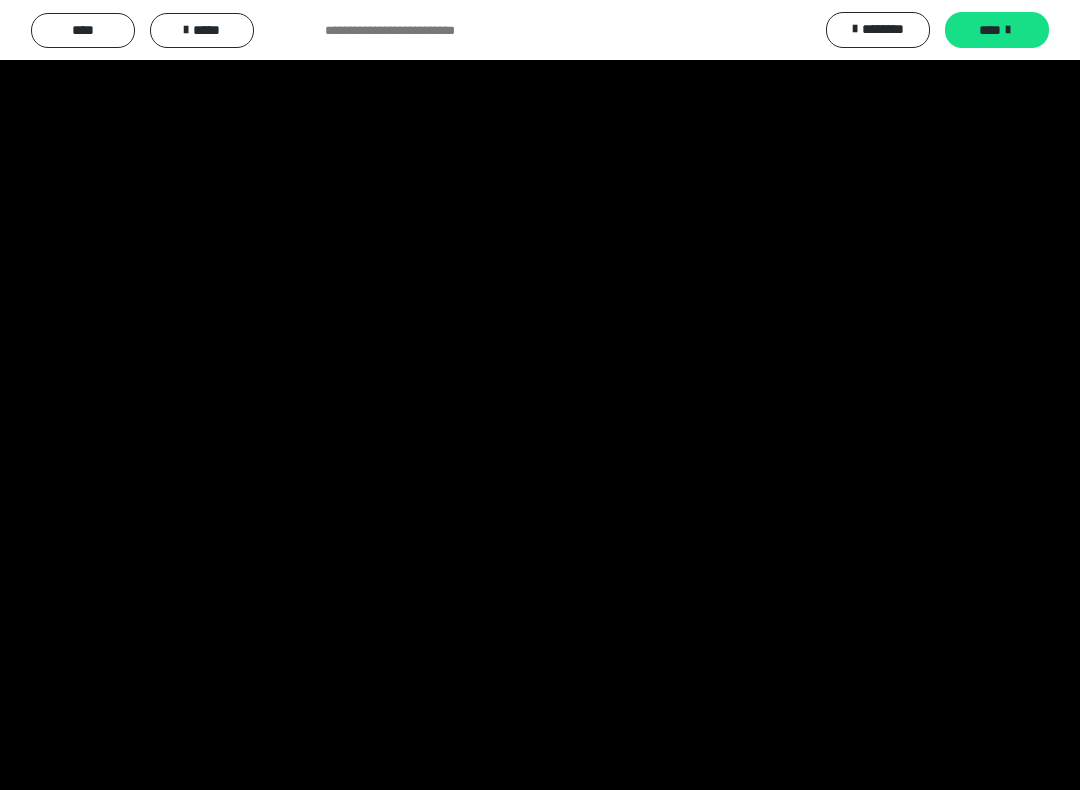 click at bounding box center (540, 395) 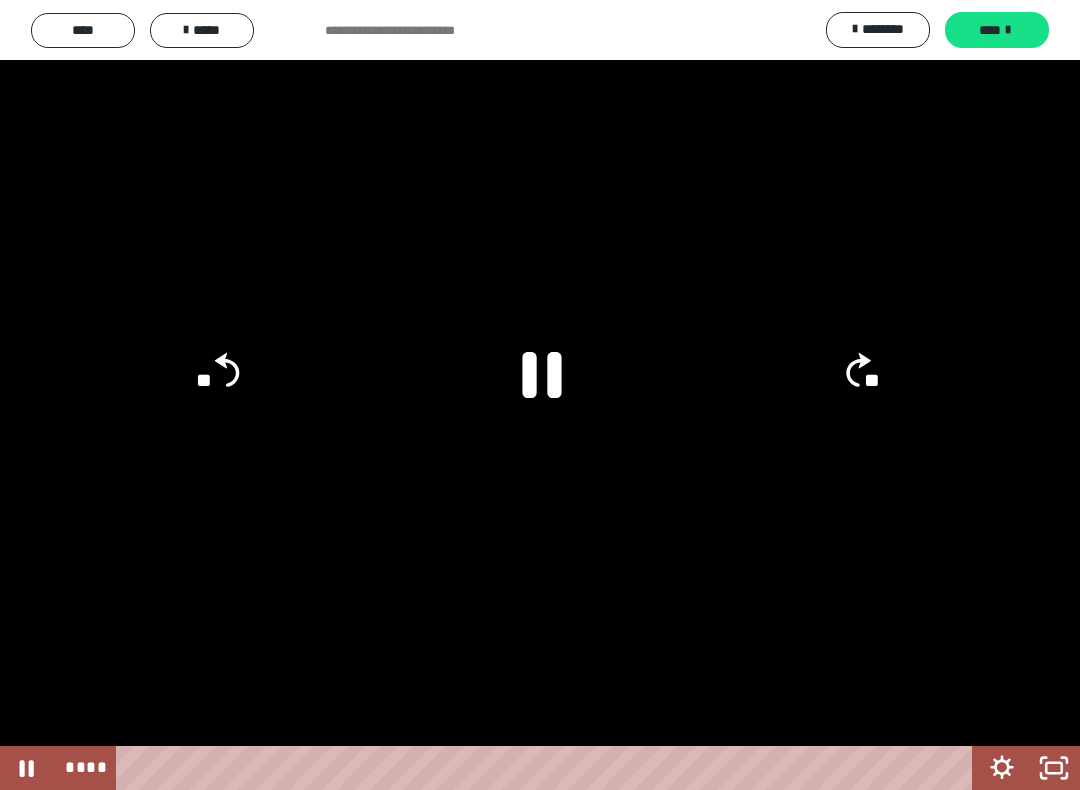 click 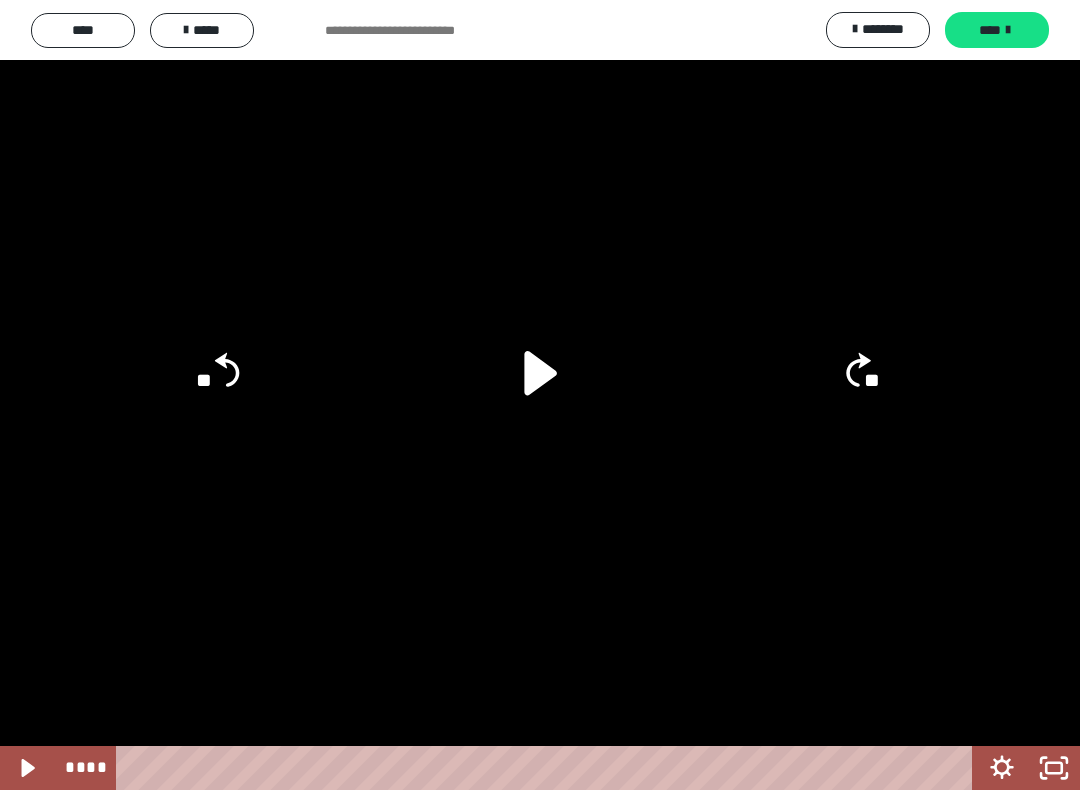 click 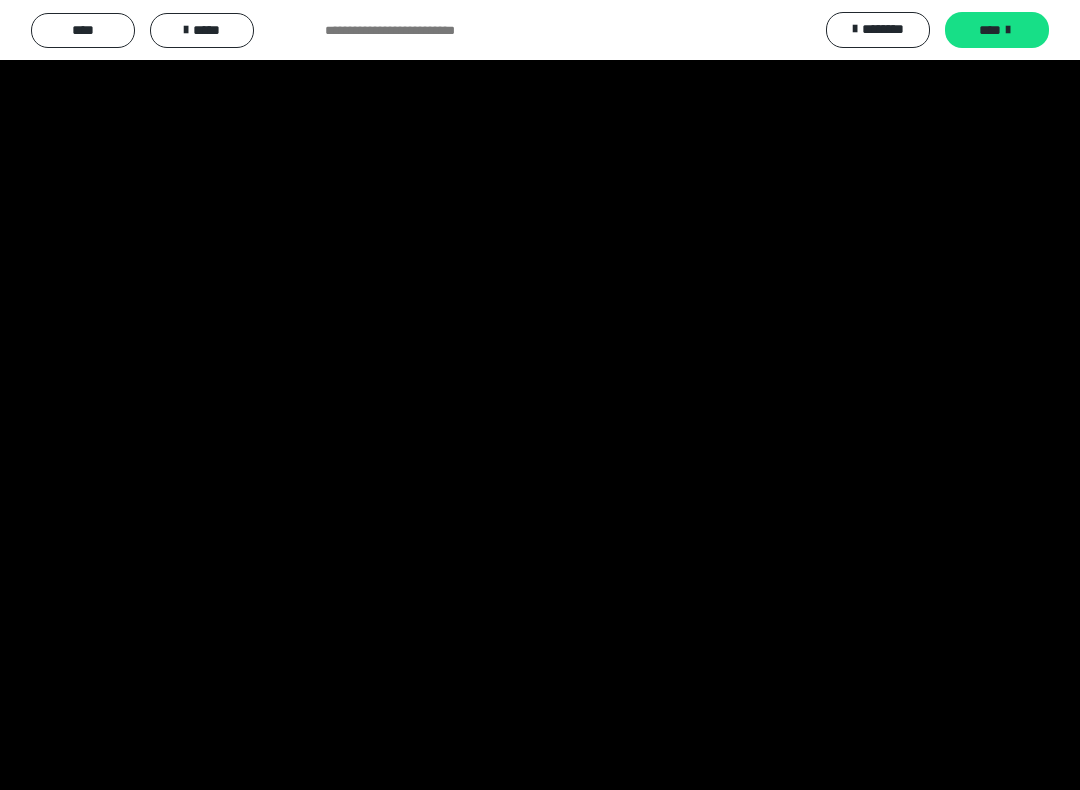 click at bounding box center [540, 395] 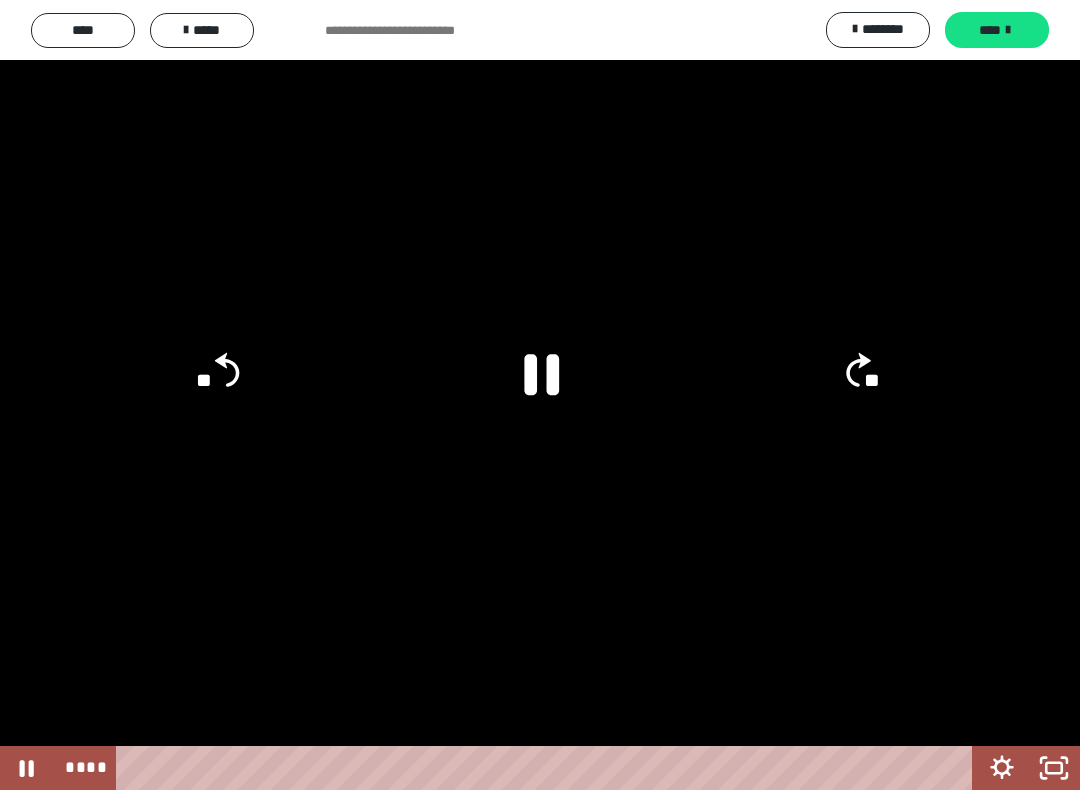 click on "**" 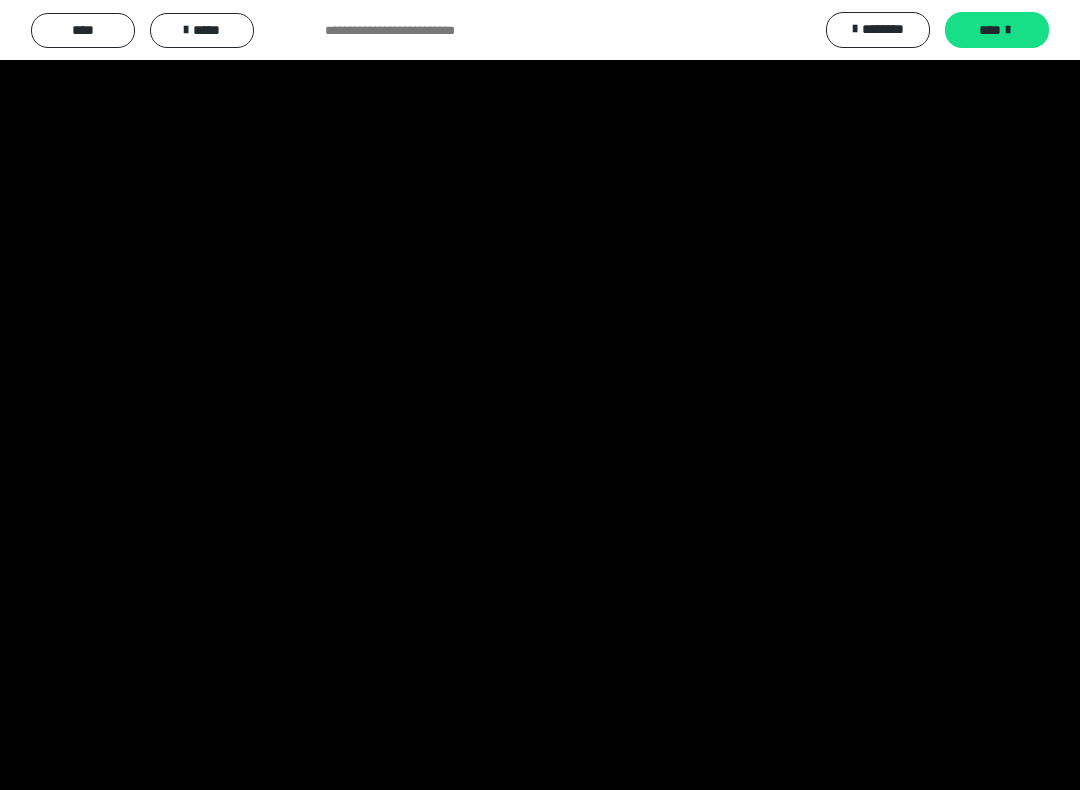 click at bounding box center (540, 395) 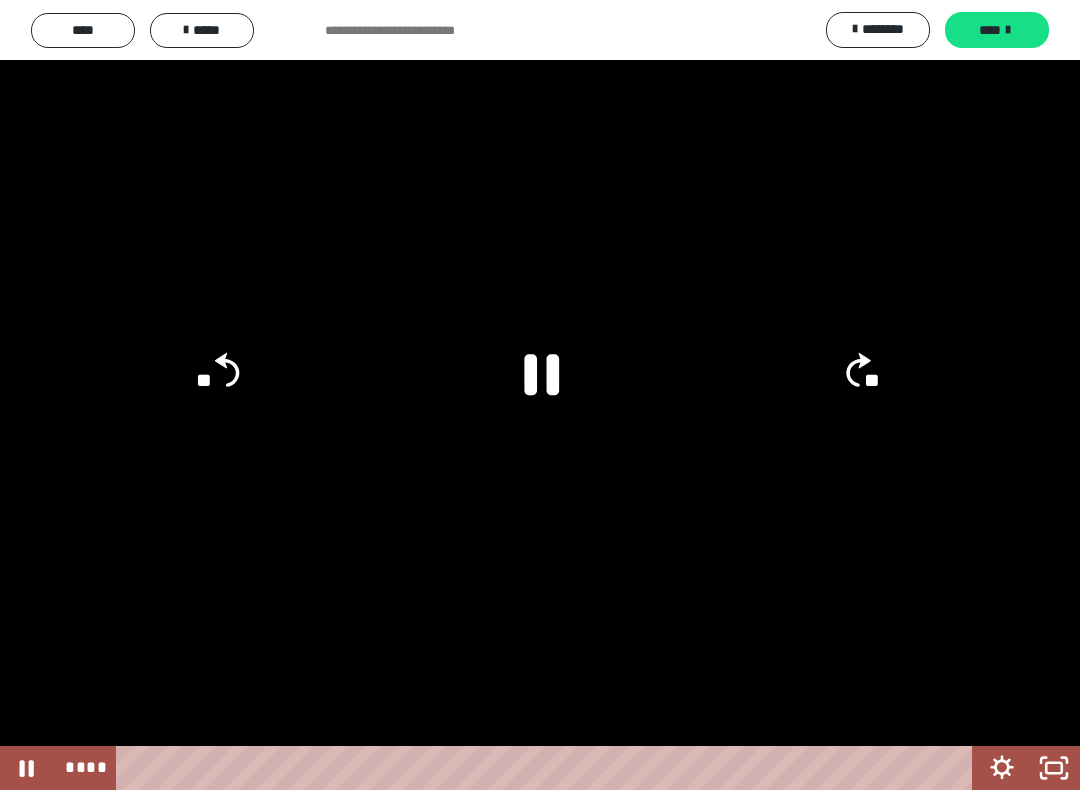 click on "**" 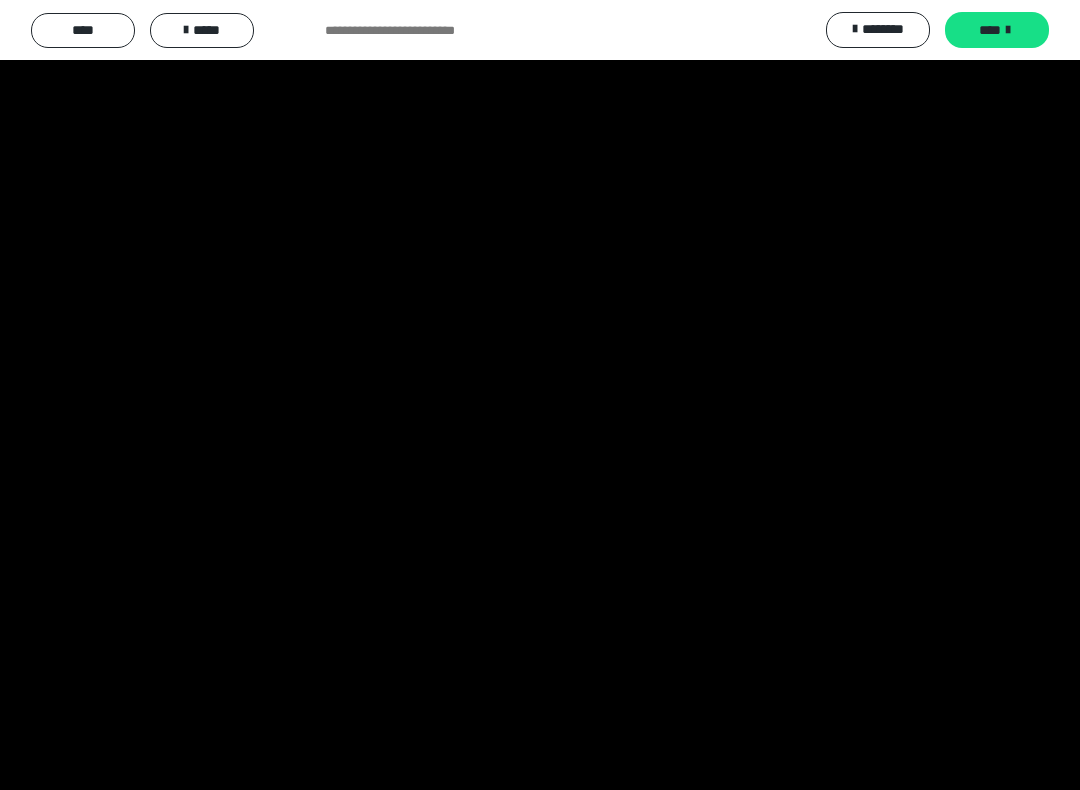 click at bounding box center [540, 395] 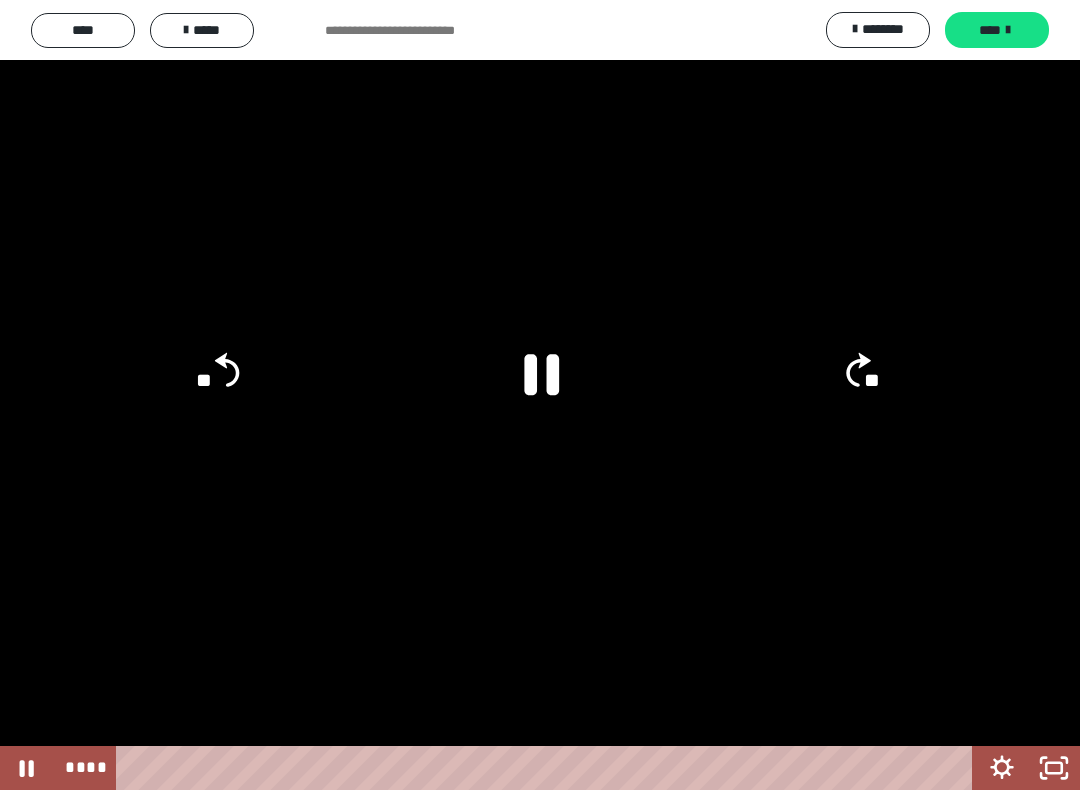 click 